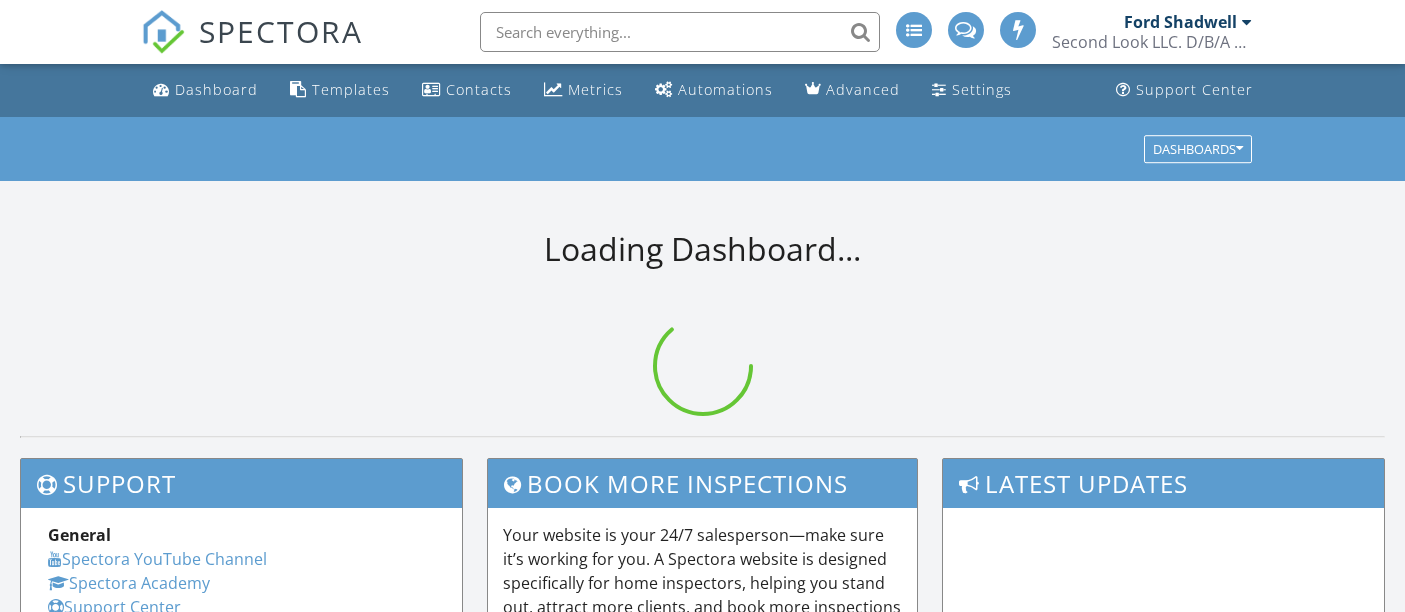 scroll, scrollTop: 0, scrollLeft: 0, axis: both 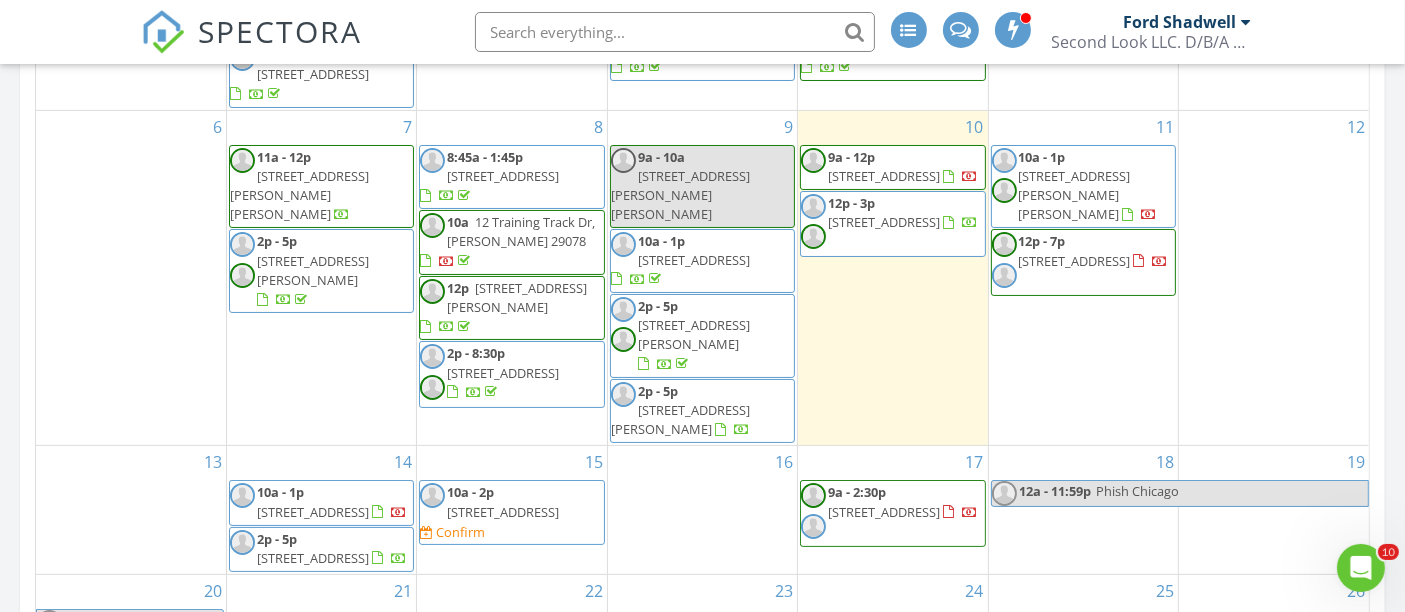 click on "616 McRae Rd, Camden 29020" at bounding box center [680, 419] 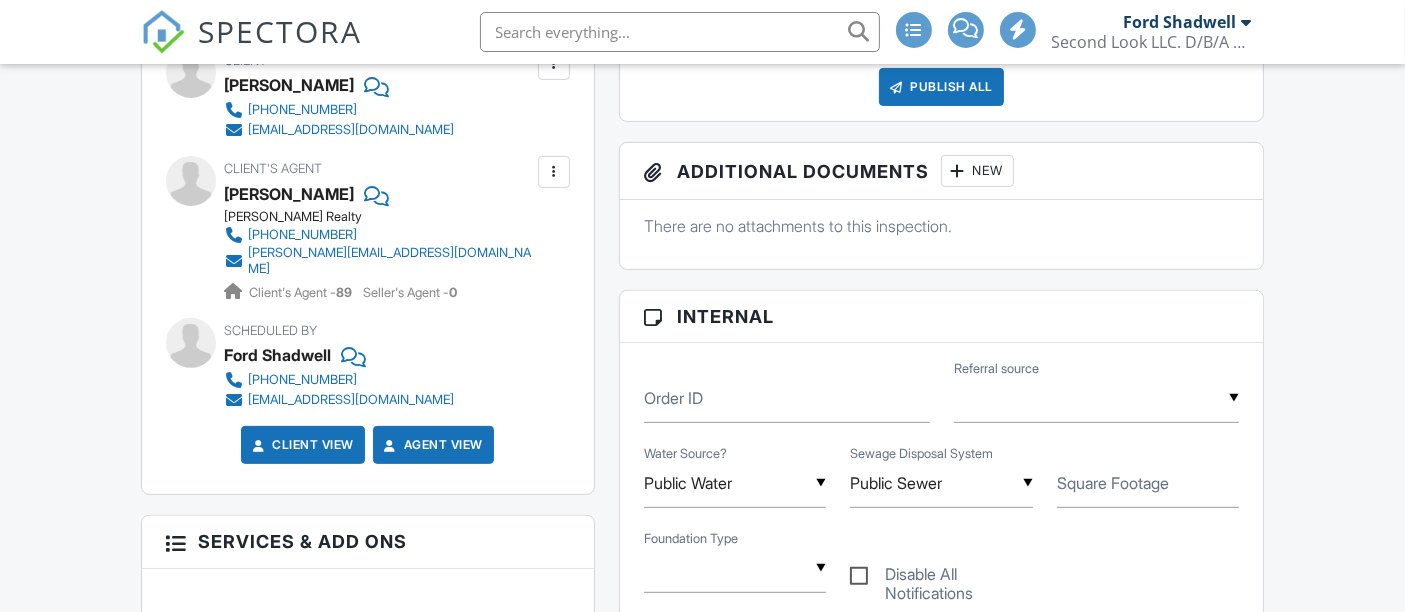 scroll, scrollTop: 742, scrollLeft: 0, axis: vertical 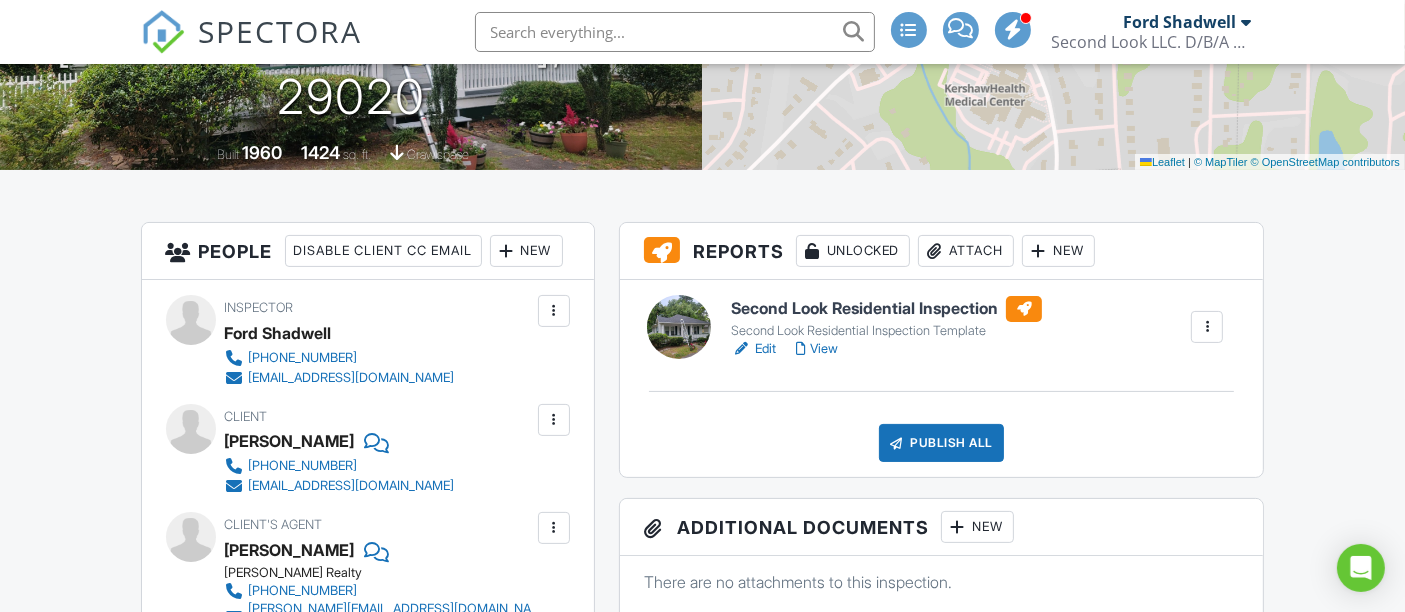 click on "SPECTORA
Ford Shadwell
Second Look LLC. D/B/A National Property Inspections
Role:
Inspector
Dashboard
New Inspection
Inspections
Calendar
Template Editor
Contacts
Automations
Team
Metrics
Payments
Data Exports
Billing
Conversations
Tasks
Reporting
Advanced
Equipment
Settings
What's New
Sign Out
Dashboard
Templates
Contacts
Metrics
Automations
Advanced
Settings
Support Center
Inspection Details
Client View
More
Property Details
Reschedule
Reorder / Copy
Share
Cancel
Delete
Print Order
Convert to V9
View Change Log" at bounding box center [702, 1727] 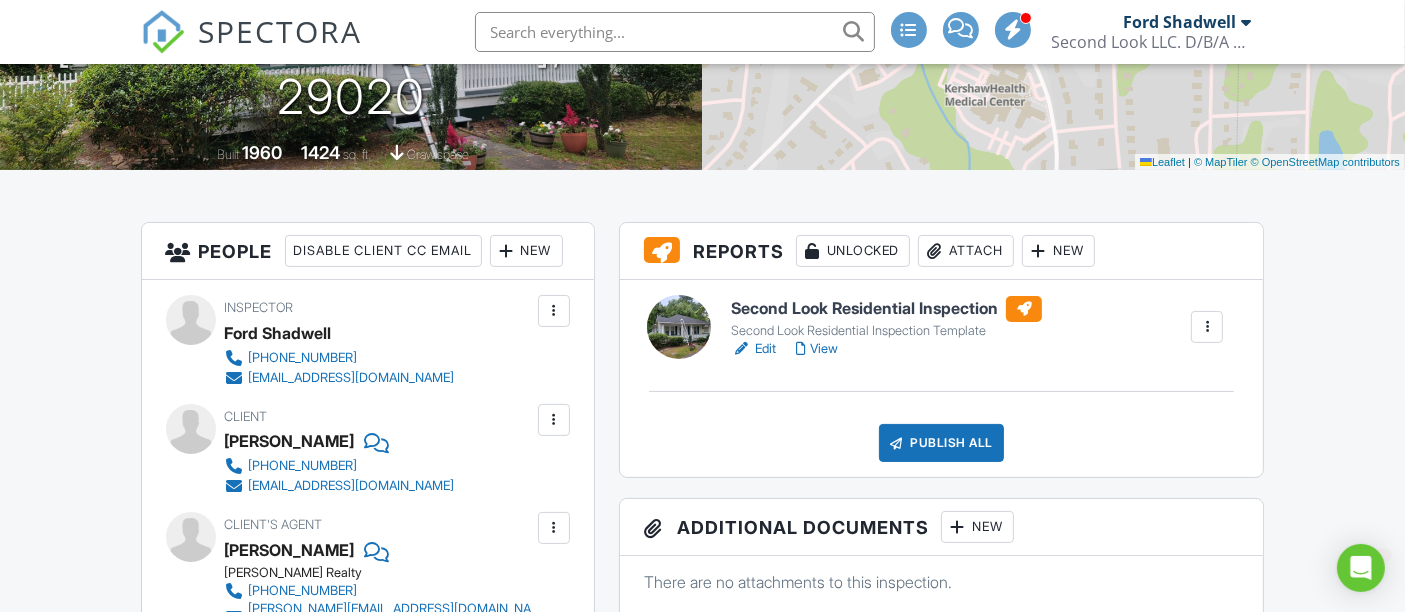 scroll, scrollTop: 0, scrollLeft: 0, axis: both 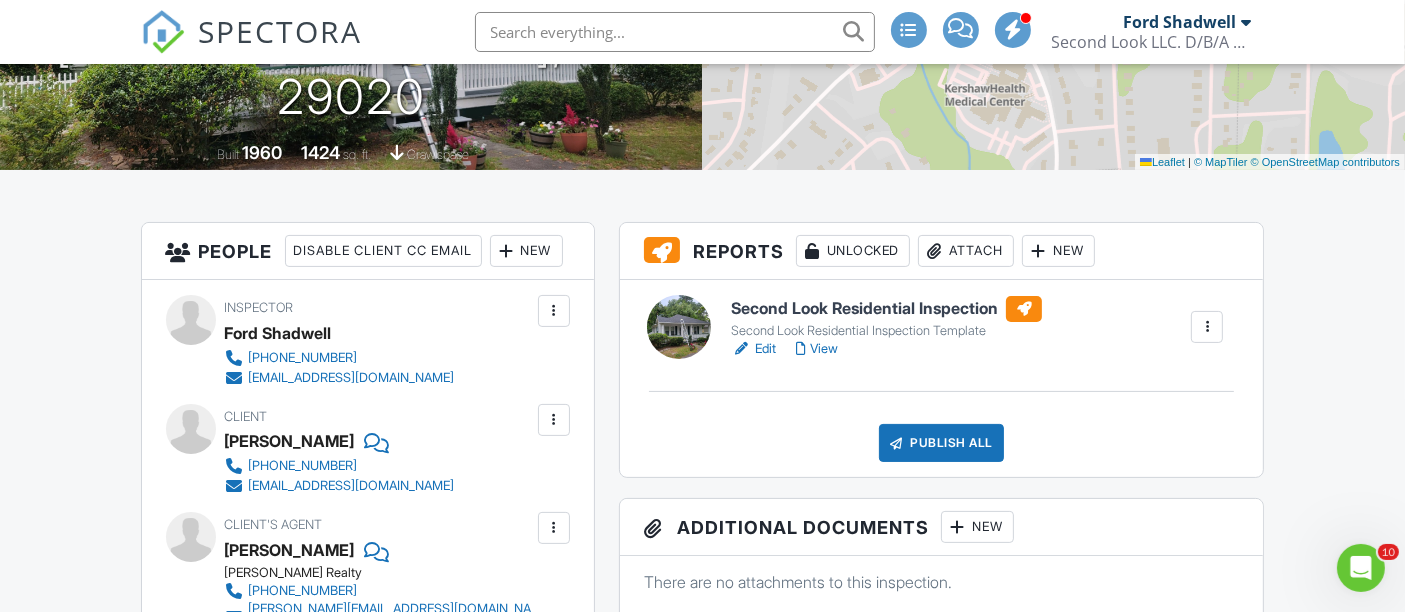 click on "View" at bounding box center (817, 349) 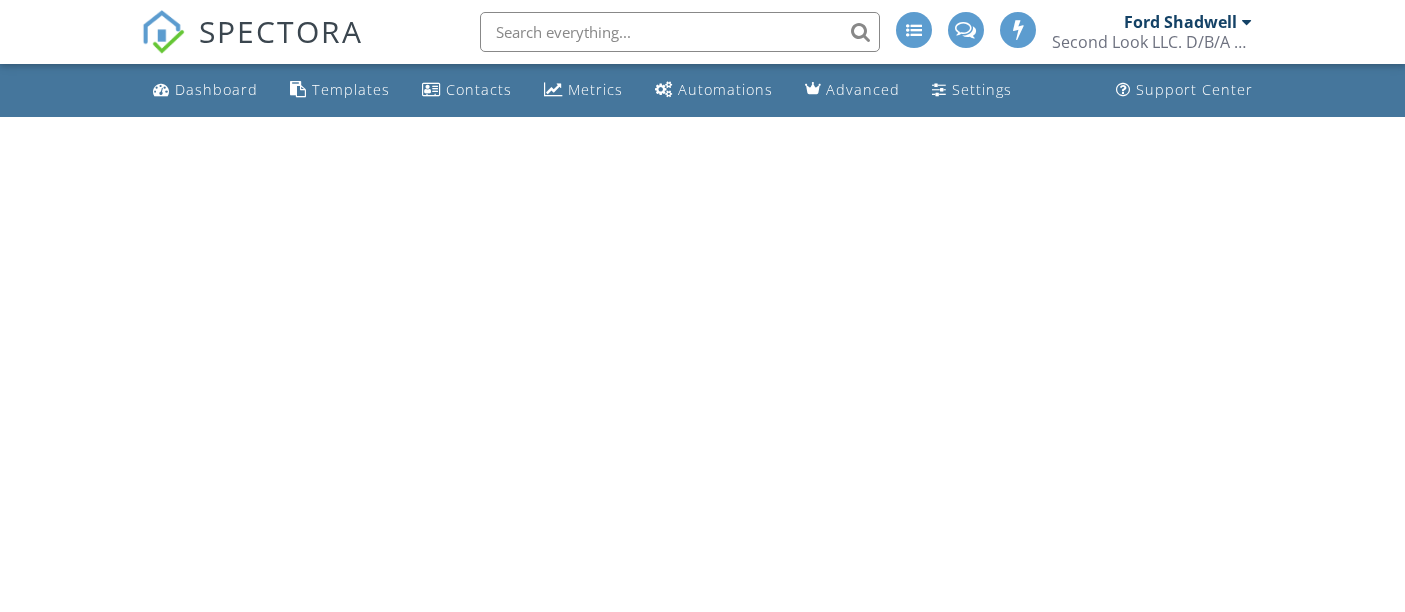 scroll, scrollTop: 0, scrollLeft: 0, axis: both 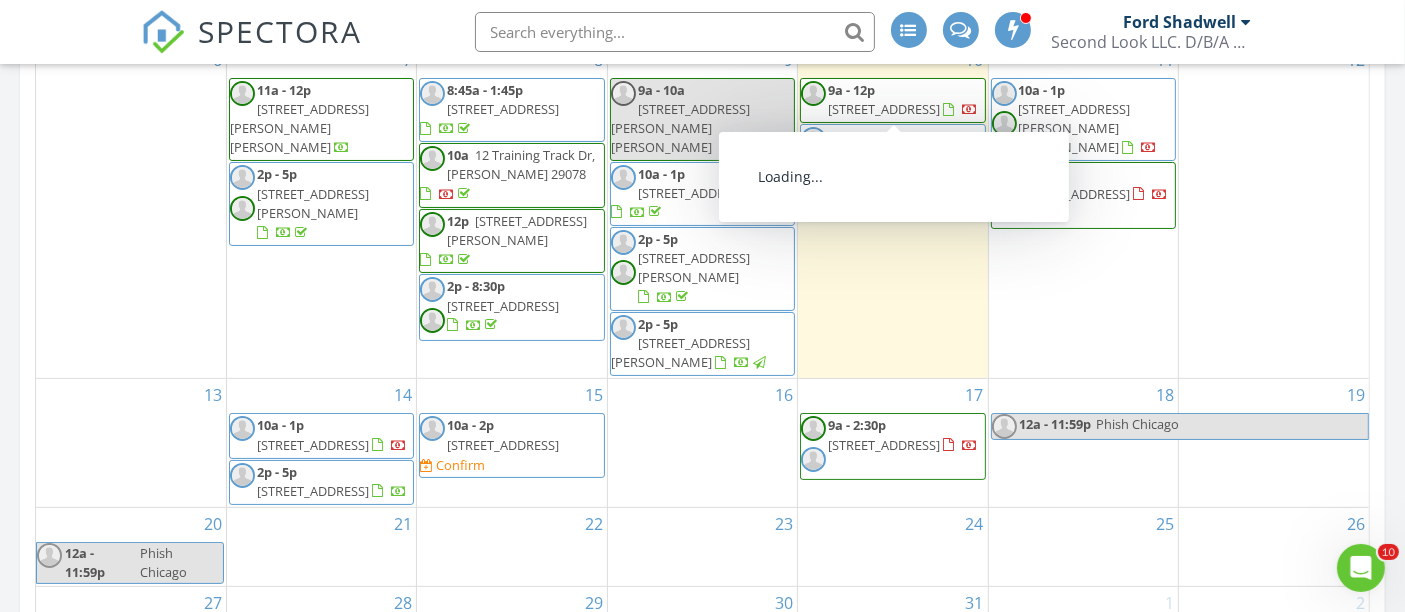 click on "9a - 12p" at bounding box center (851, 90) 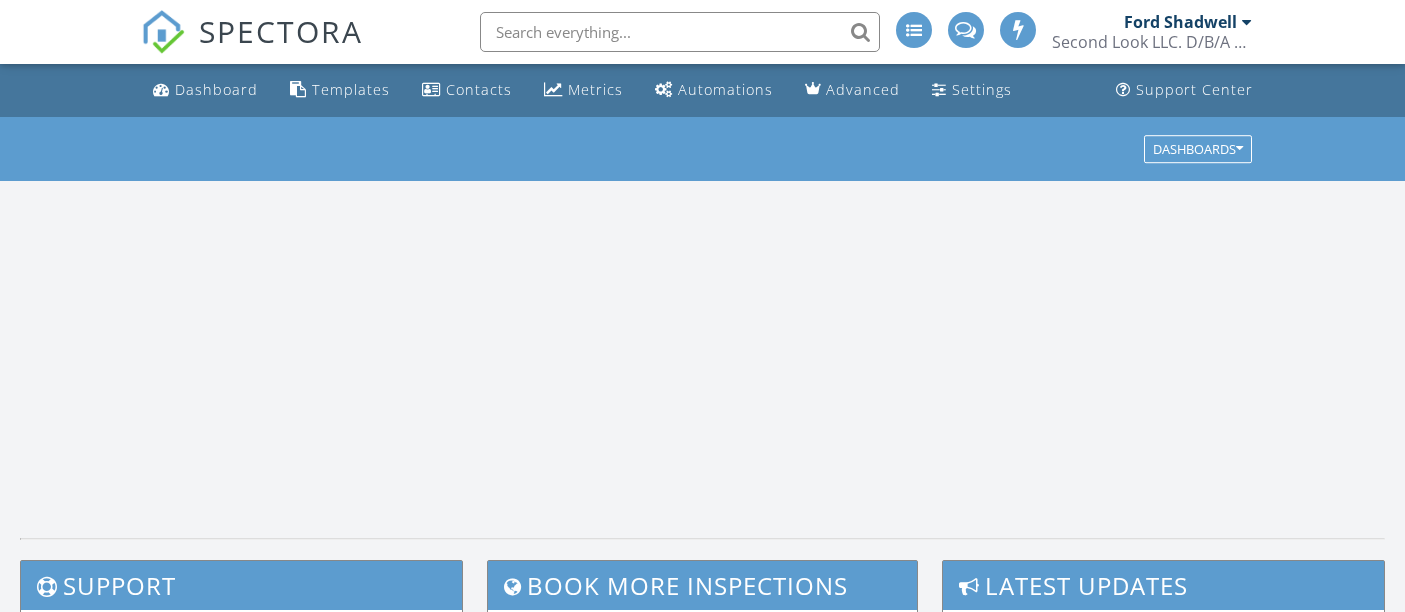 scroll, scrollTop: 0, scrollLeft: 0, axis: both 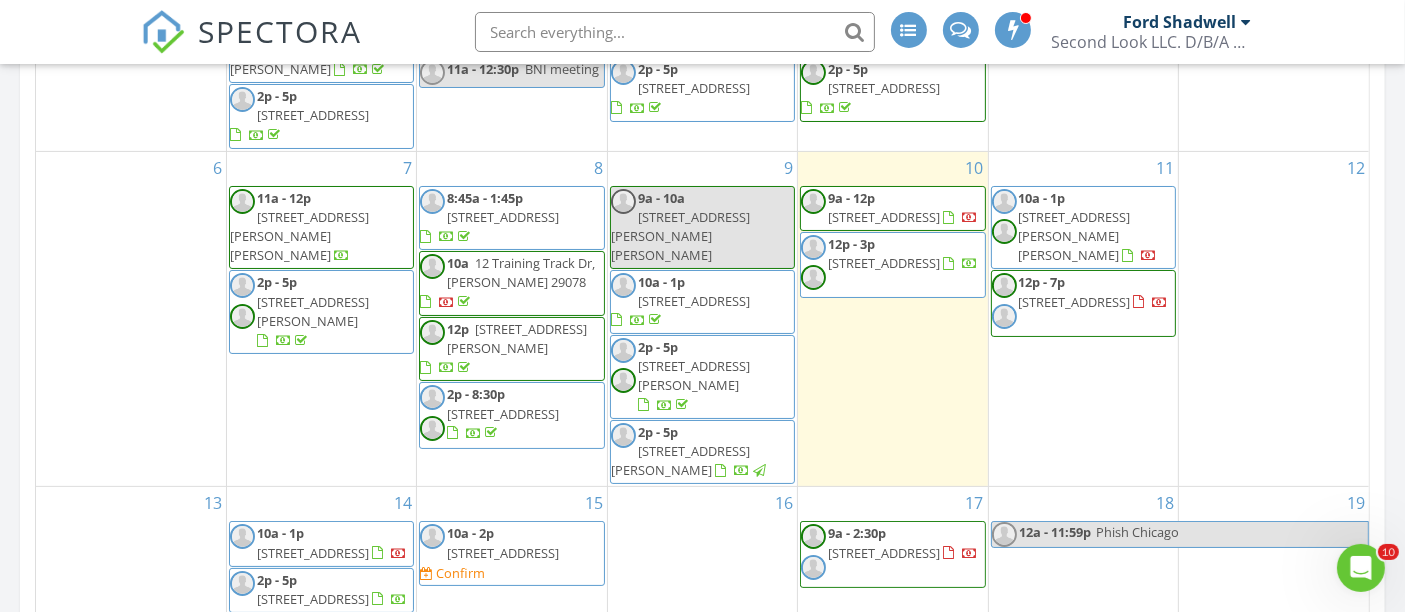 click on "SPECTORA
Ford Shadwell
Second Look LLC. D/B/A National Property Inspections
Role:
Inspector
Dashboard
New Inspection
Inspections
Calendar
Template Editor
Contacts
Automations
Team
Metrics
Payments
Data Exports
Billing
Conversations
Tasks
Reporting
Advanced
Equipment
Settings
What's New
Sign Out
Dashboard
Templates
Contacts
Metrics
Automations
Advanced
Settings
Support Center
All time
YTD - 2025 (to Jul 10th)
QTD - Q3 2025 (to Jul 10th)
MTD - July 2025 (to Jul 10th)
Today" at bounding box center (702, 2713) 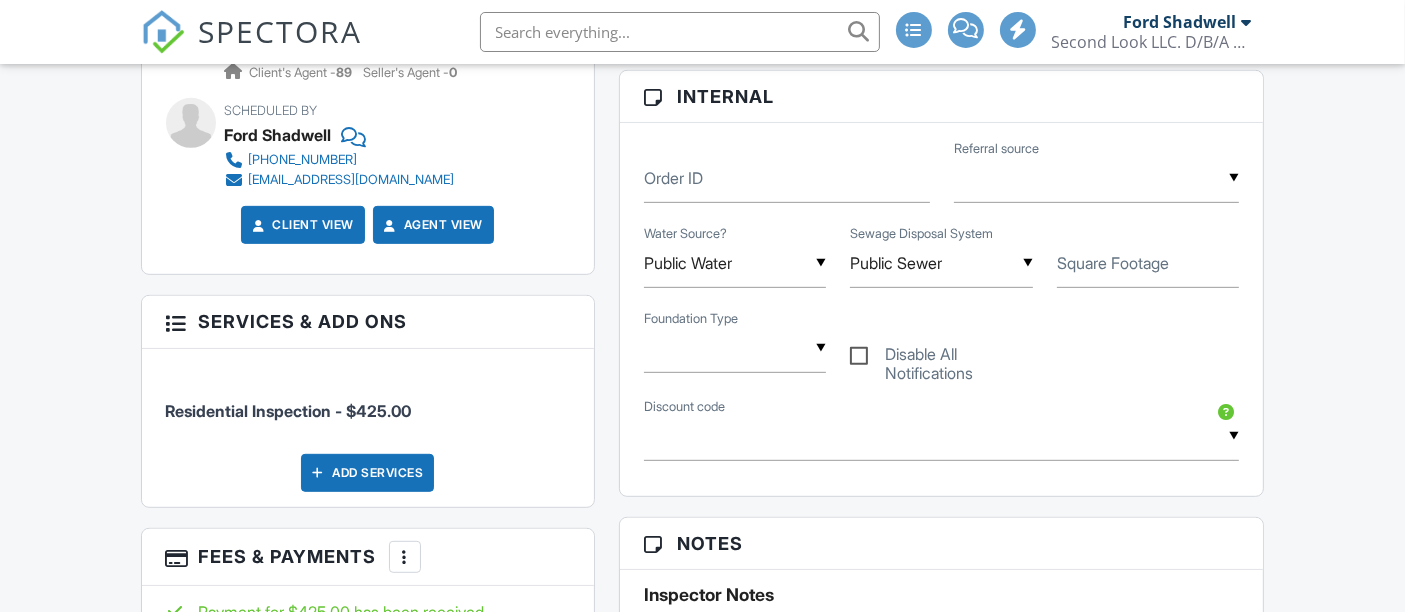 scroll, scrollTop: 1040, scrollLeft: 0, axis: vertical 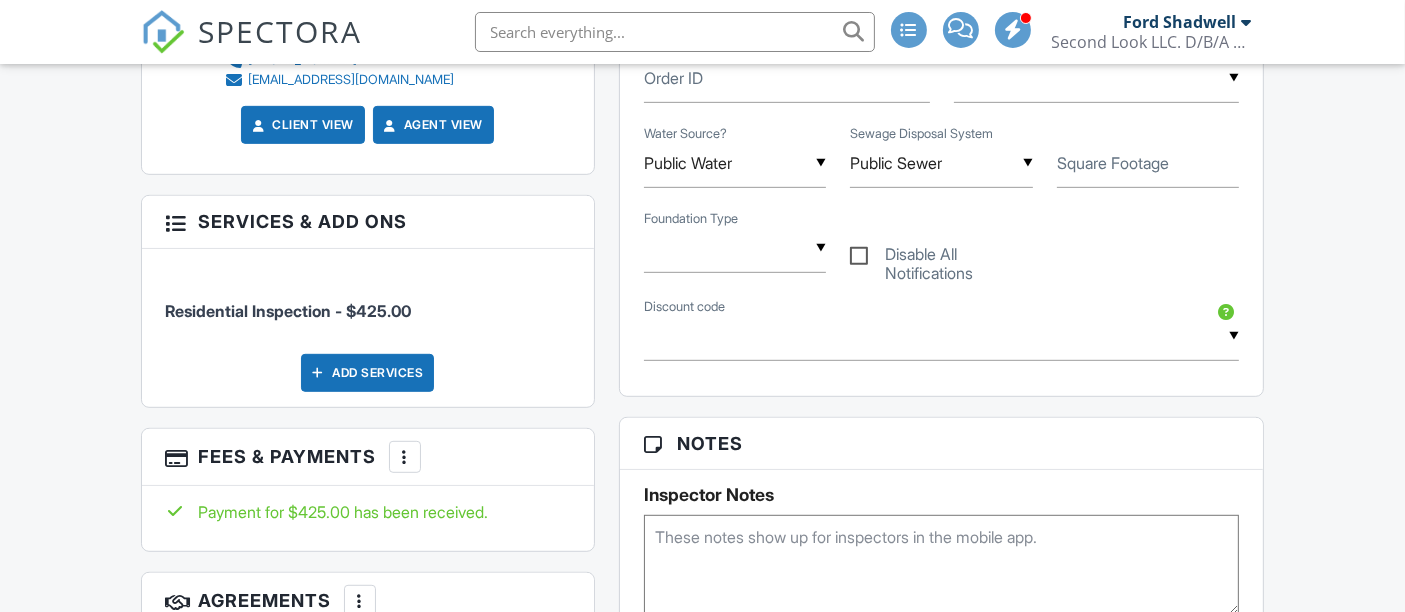 drag, startPoint x: 1411, startPoint y: 53, endPoint x: 1409, endPoint y: 206, distance: 153.01308 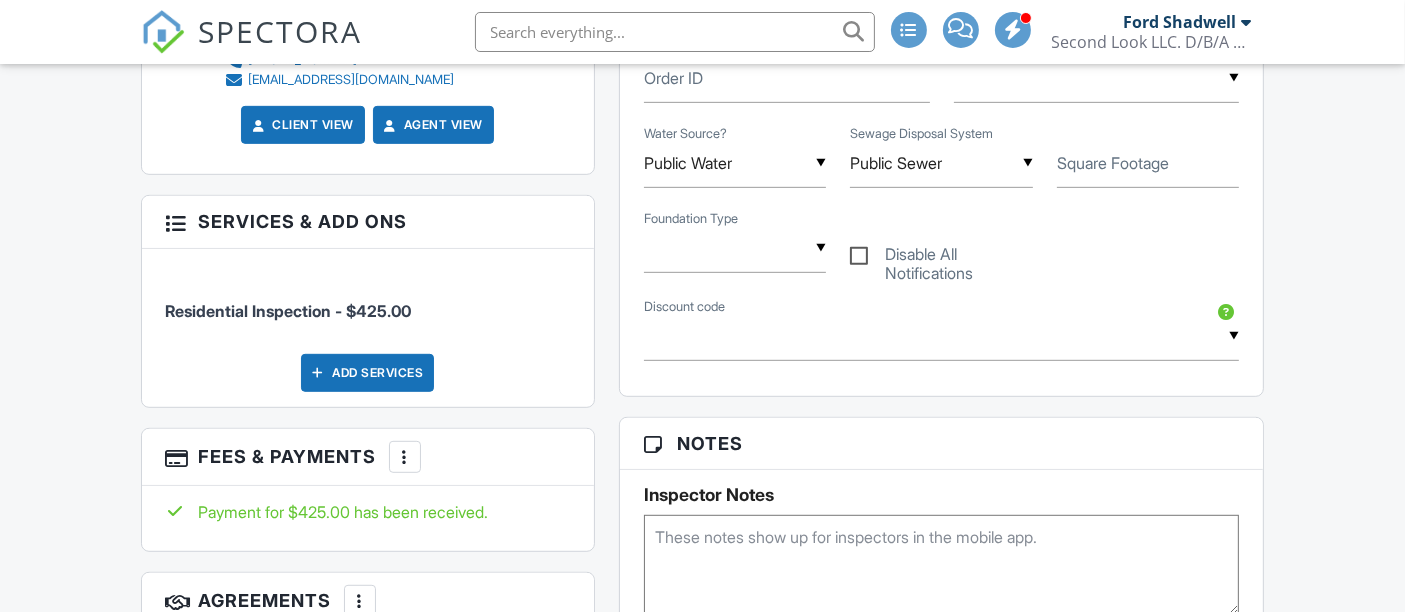 click on "SPECTORA
Ford Shadwell
Second Look LLC. D/B/A National Property Inspections
Role:
Inspector
Dashboard
New Inspection
Inspections
Calendar
Template Editor
Contacts
Automations
Team
Metrics
Payments
Data Exports
Billing
Conversations
Tasks
Reporting
Advanced
Equipment
Settings
What's New
Sign Out
Dashboard
Templates
Contacts
Metrics
Automations
Advanced
Settings
Support Center
Inspection Details
Client View
More
Property Details
Reschedule
Reorder / Copy
Share
Cancel
[GEOGRAPHIC_DATA]
Print Order
Convert to V9
View Change Log" at bounding box center (702, 1122) 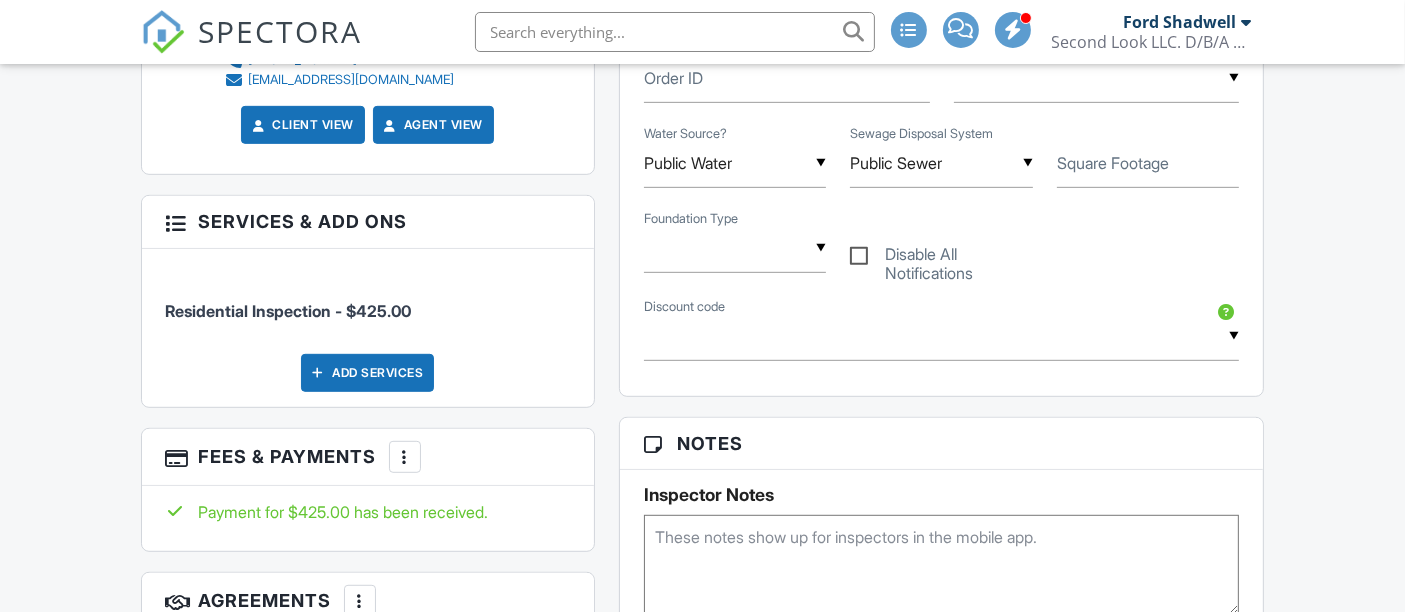 scroll, scrollTop: 1147, scrollLeft: 0, axis: vertical 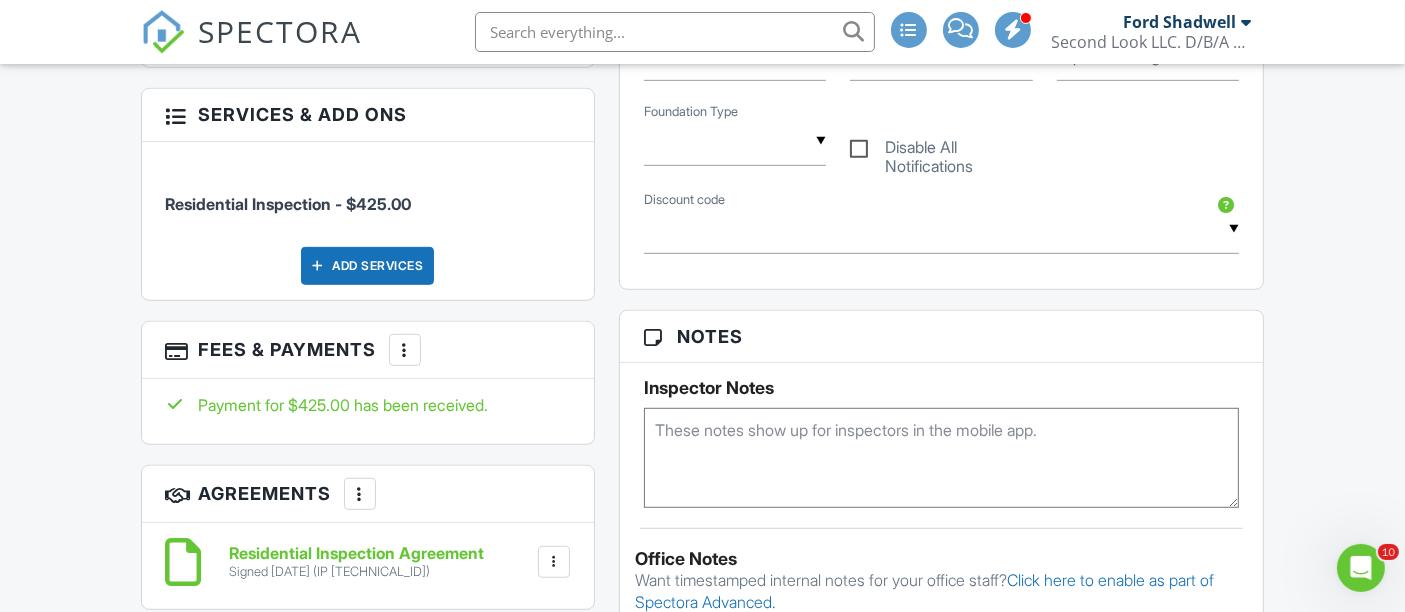click on "Add Services" at bounding box center [367, 266] 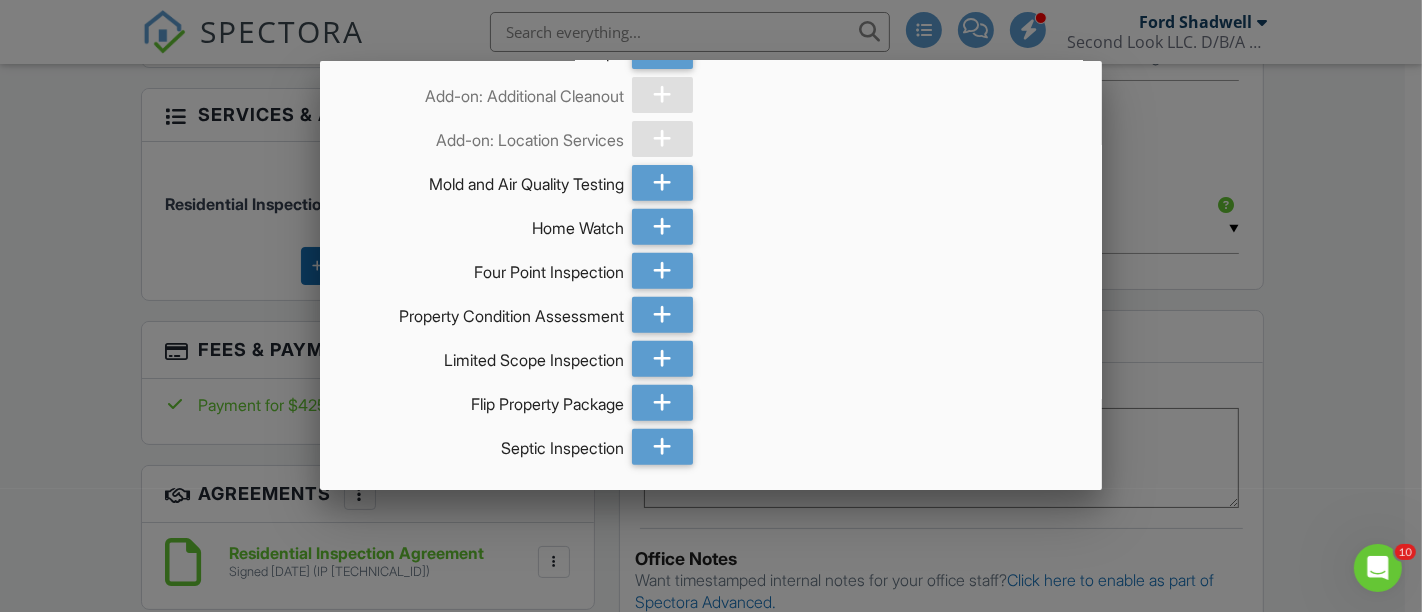 scroll, scrollTop: 752, scrollLeft: 0, axis: vertical 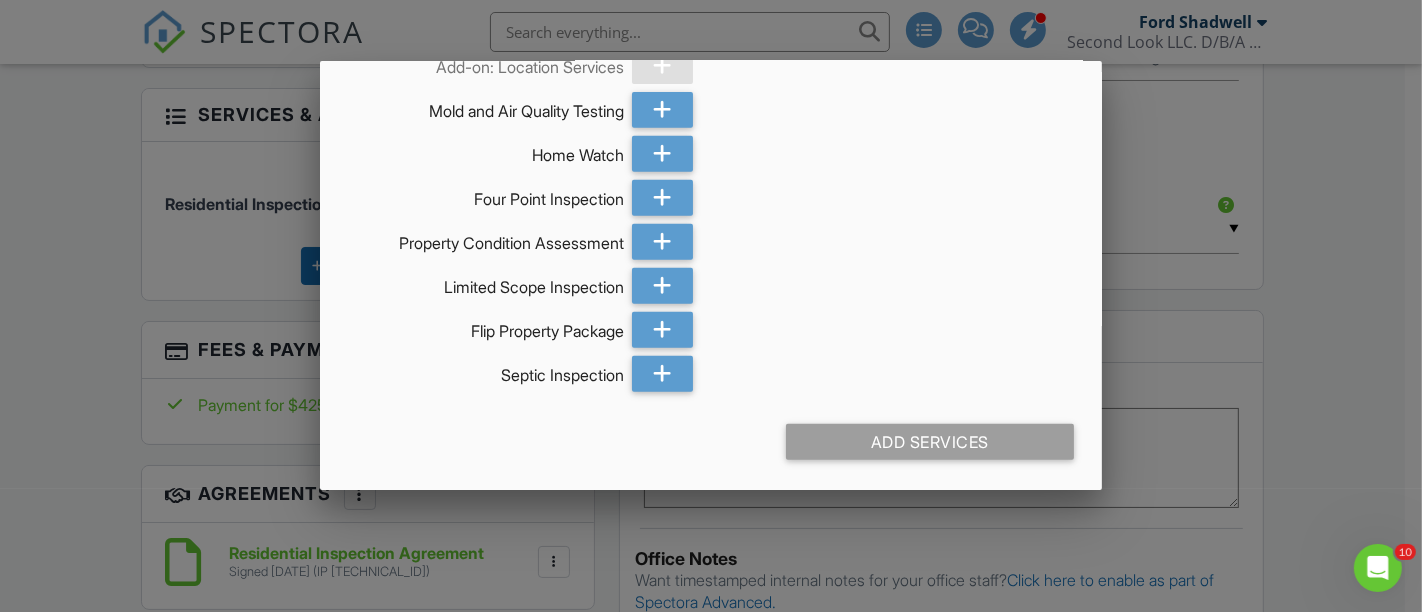 click at bounding box center [711, 282] 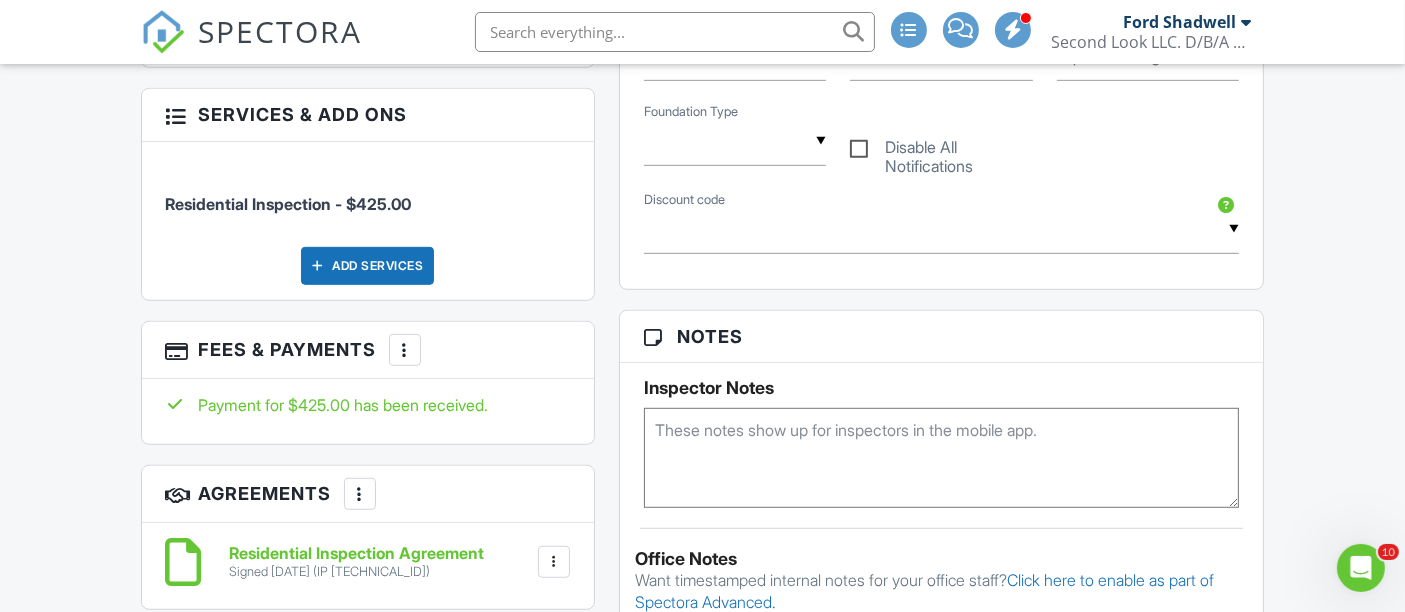 click at bounding box center (405, 350) 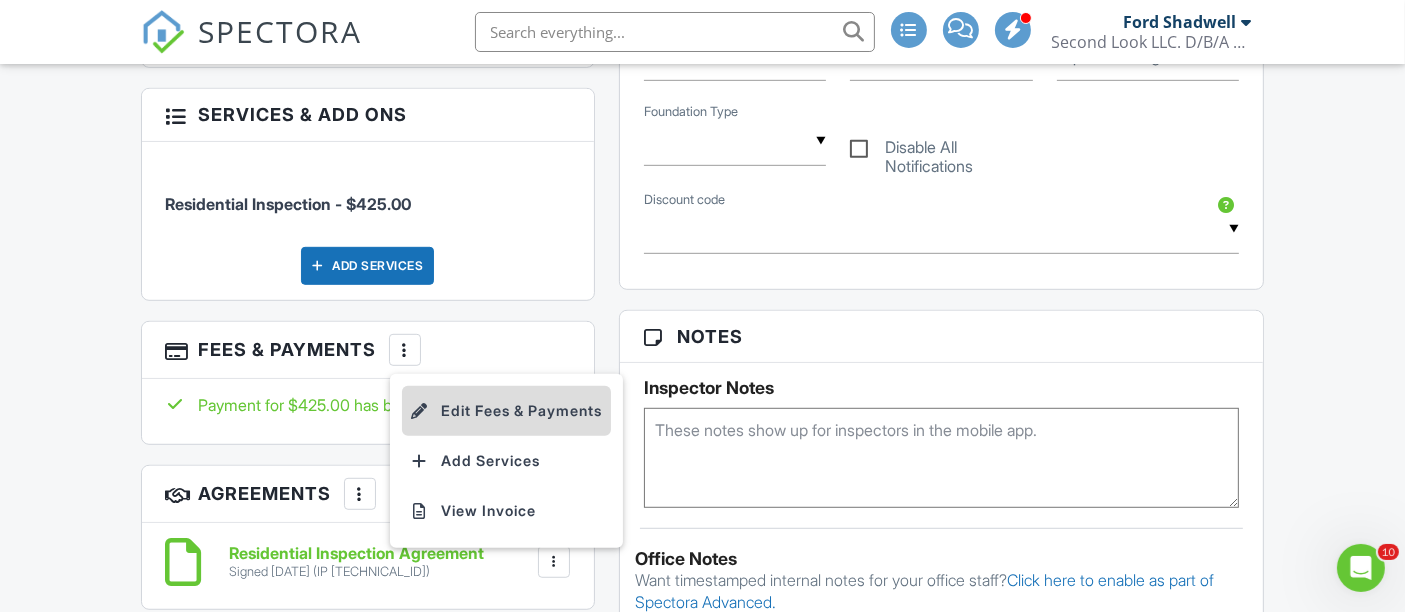 click on "Edit Fees & Payments" at bounding box center (506, 411) 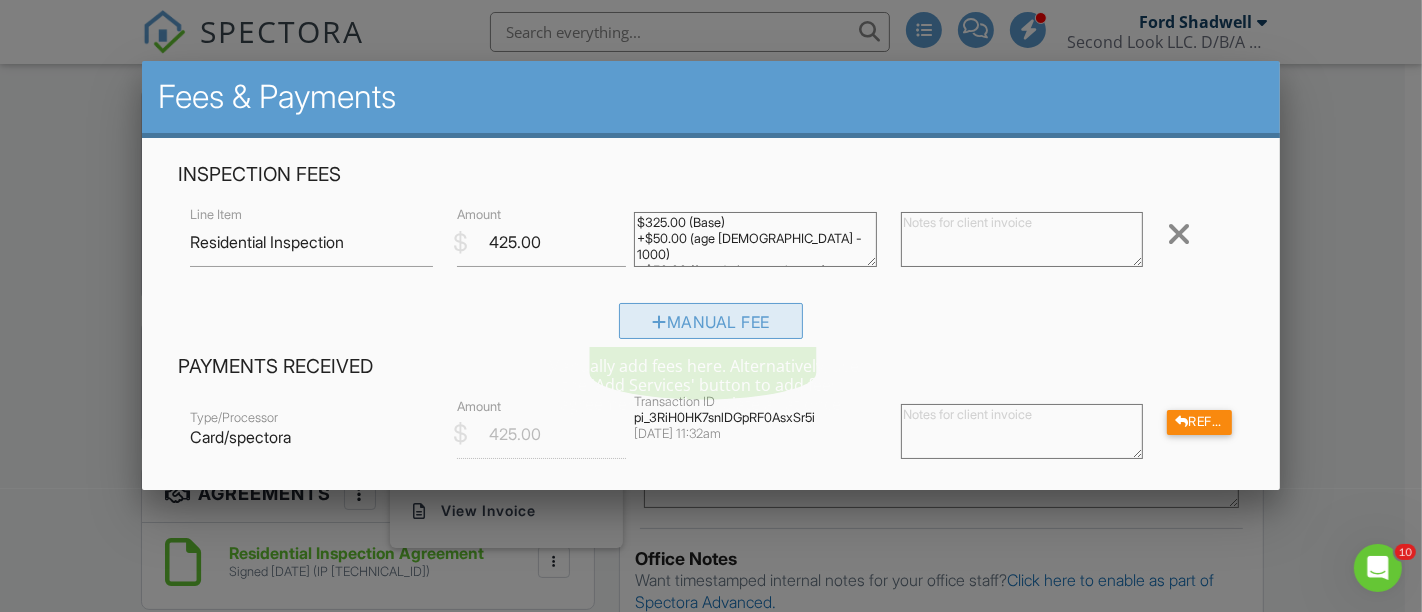 click on "Manual Fee" at bounding box center [711, 321] 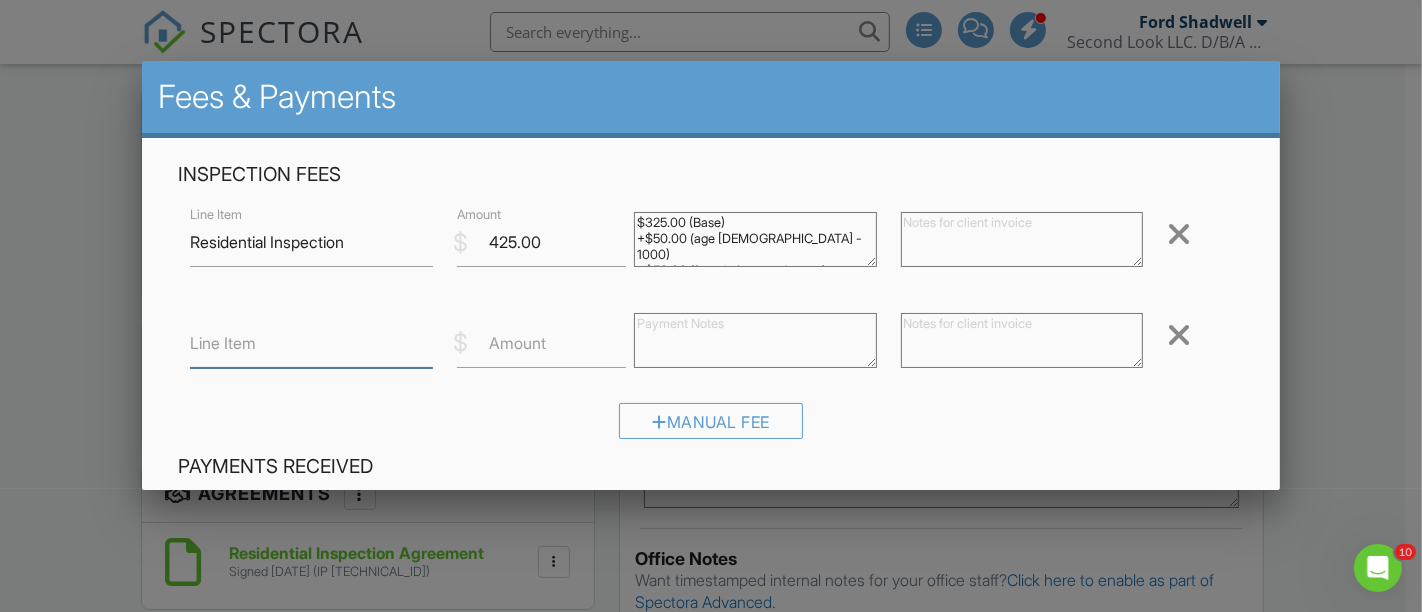 click on "Line Item" at bounding box center (311, 343) 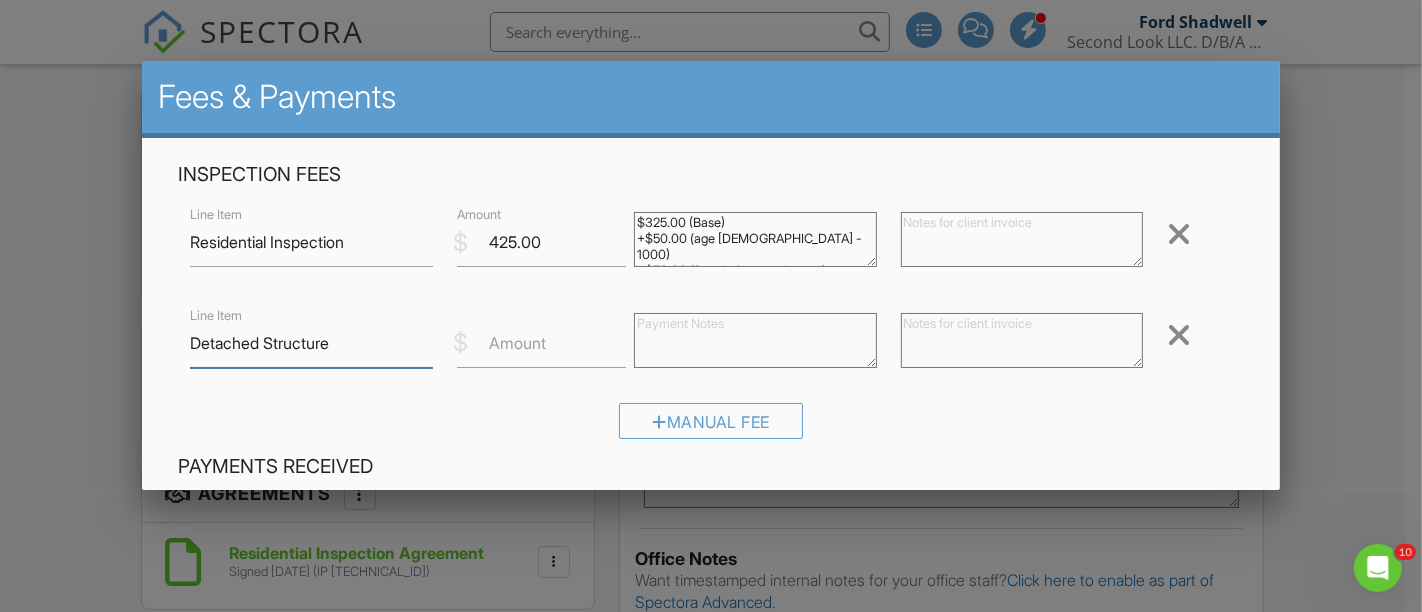 type on "Detached Structure" 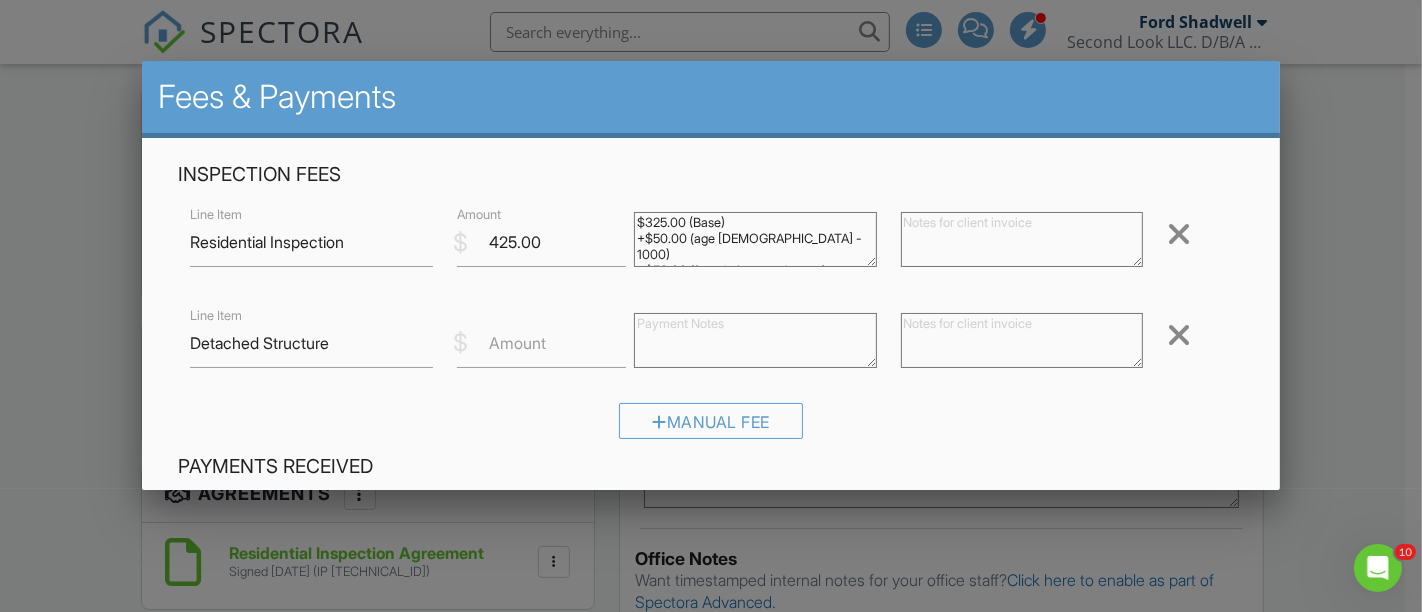 click on "Amount" at bounding box center (517, 343) 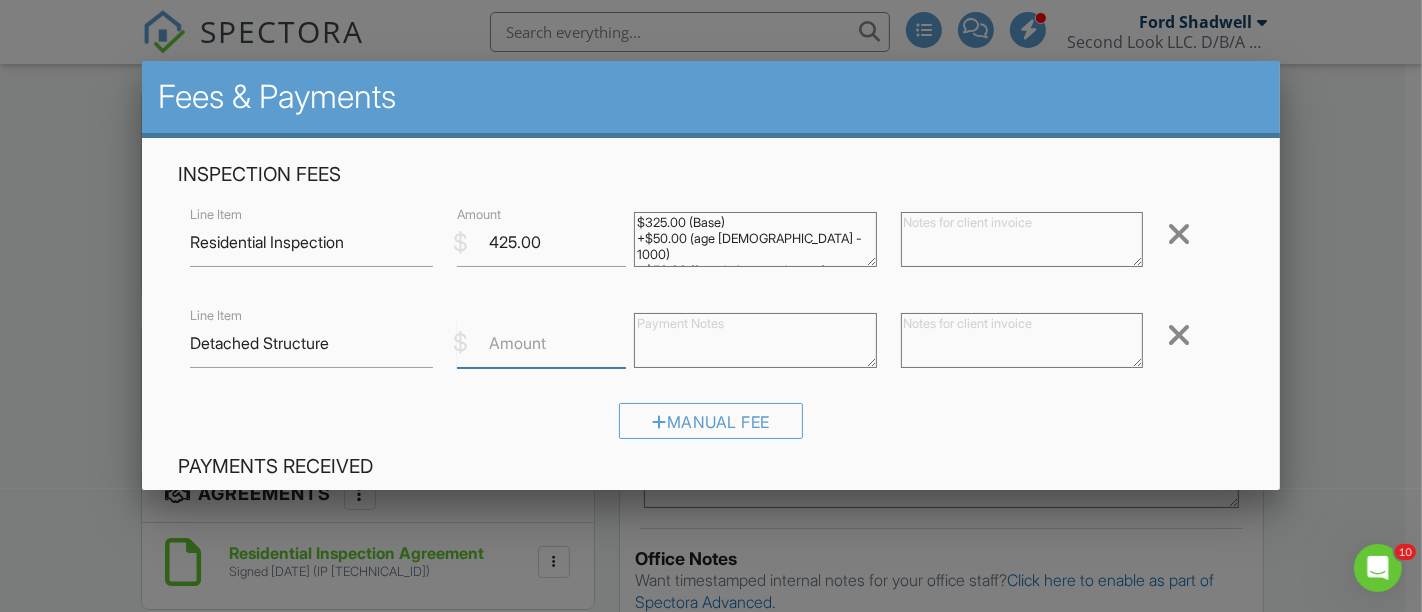 click on "Amount" at bounding box center (542, 343) 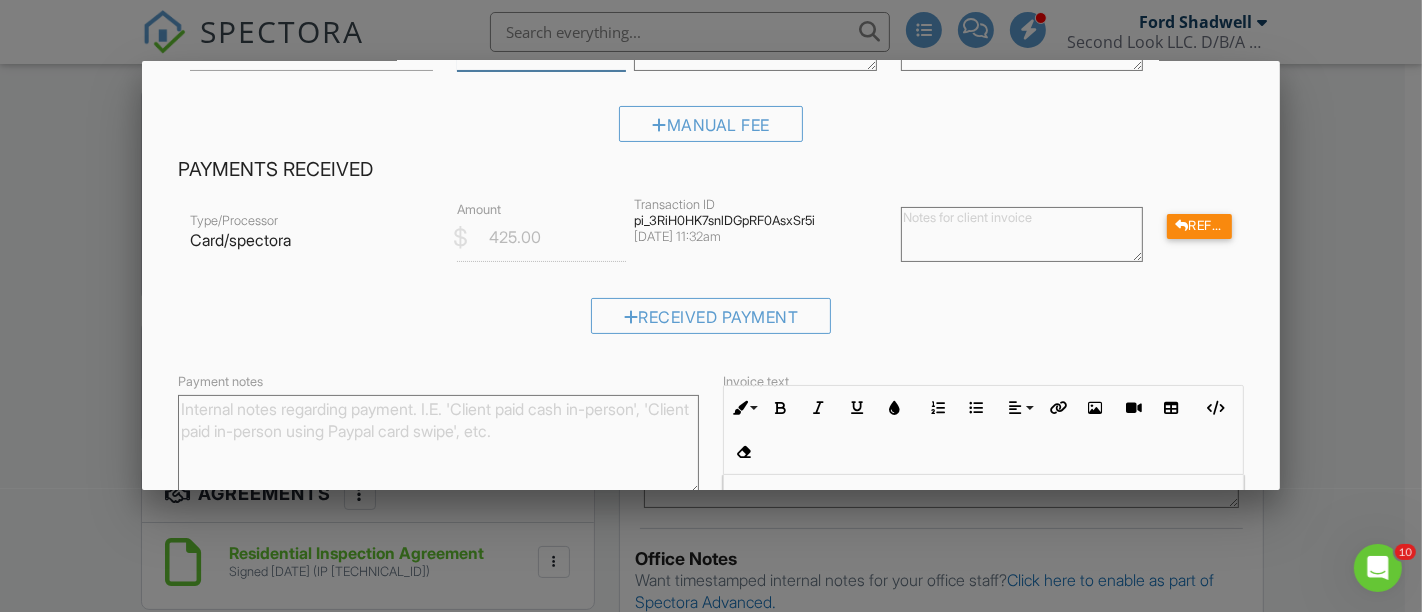 scroll, scrollTop: 353, scrollLeft: 0, axis: vertical 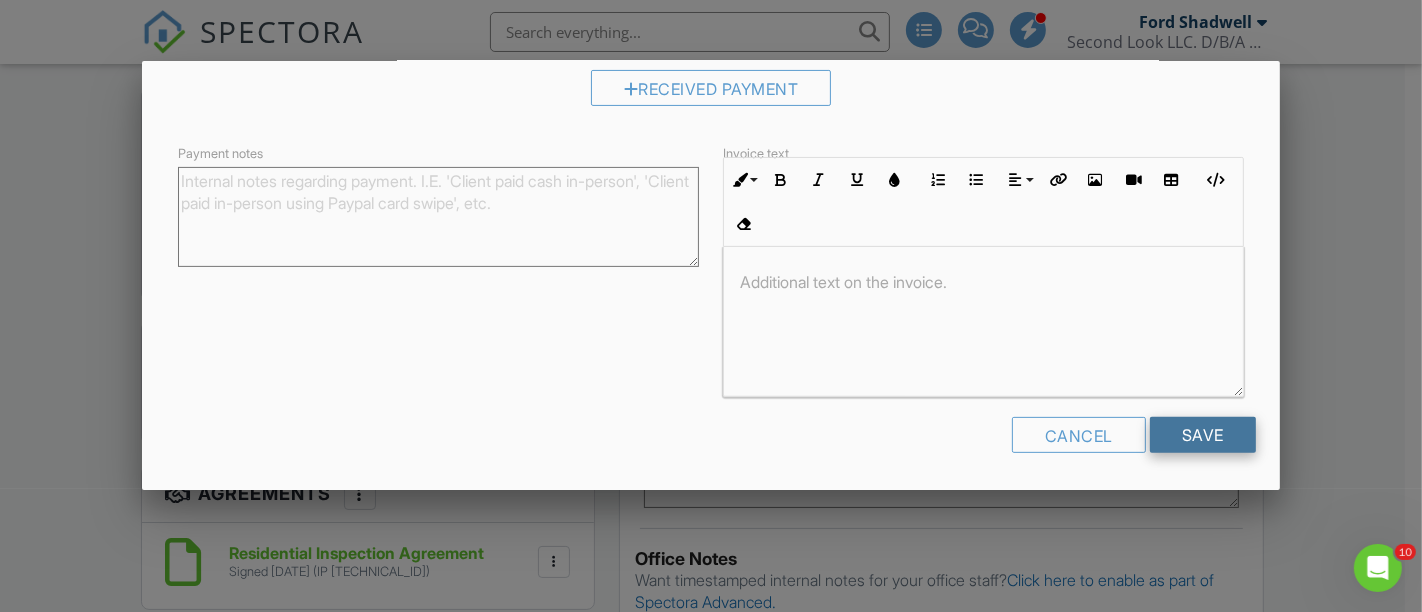 type on "50" 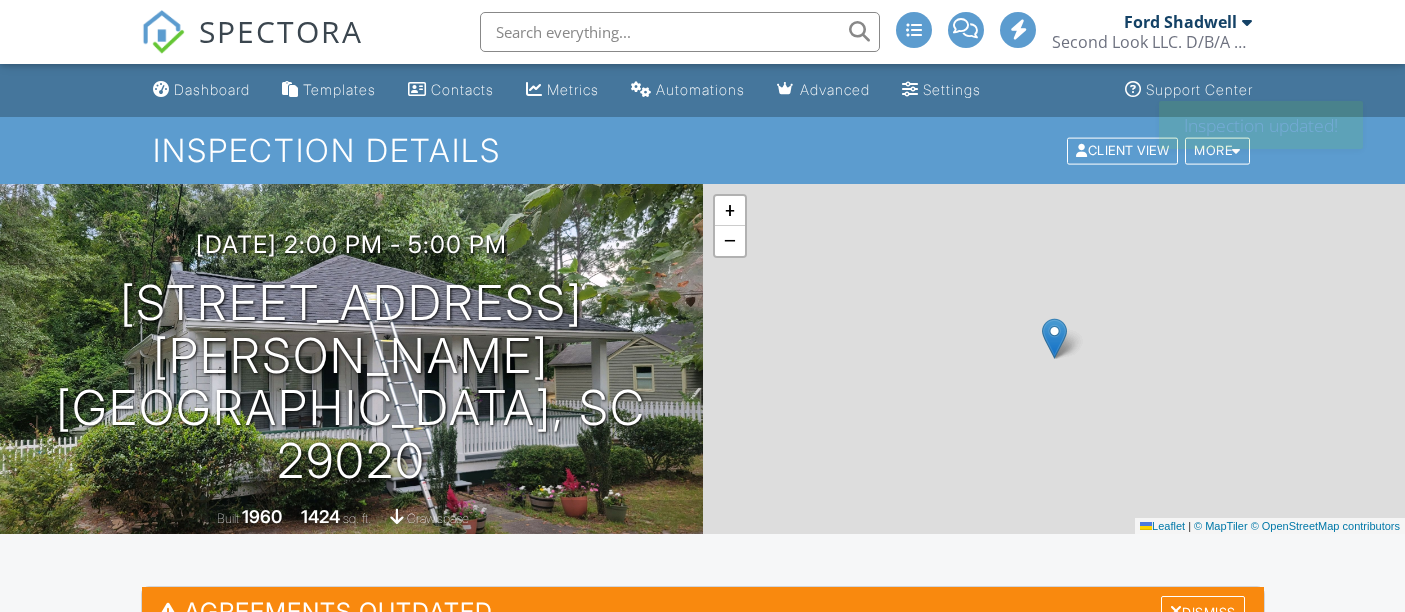 scroll, scrollTop: 0, scrollLeft: 0, axis: both 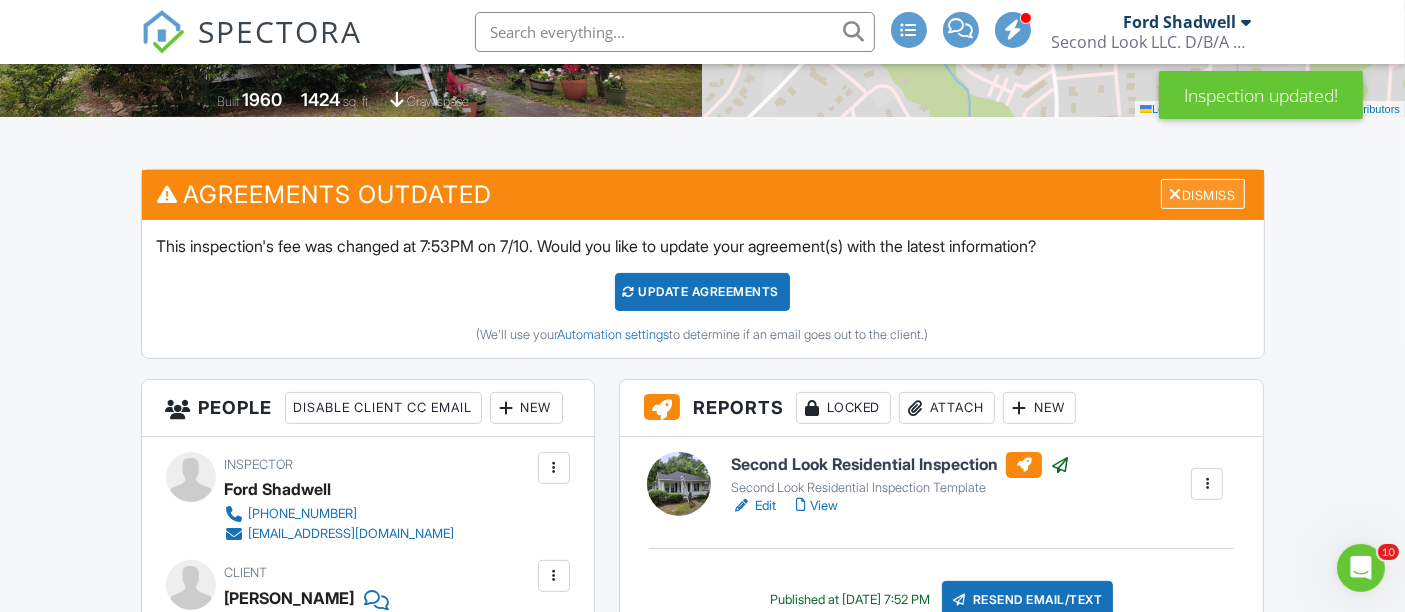 click on "Dismiss" at bounding box center (1203, 194) 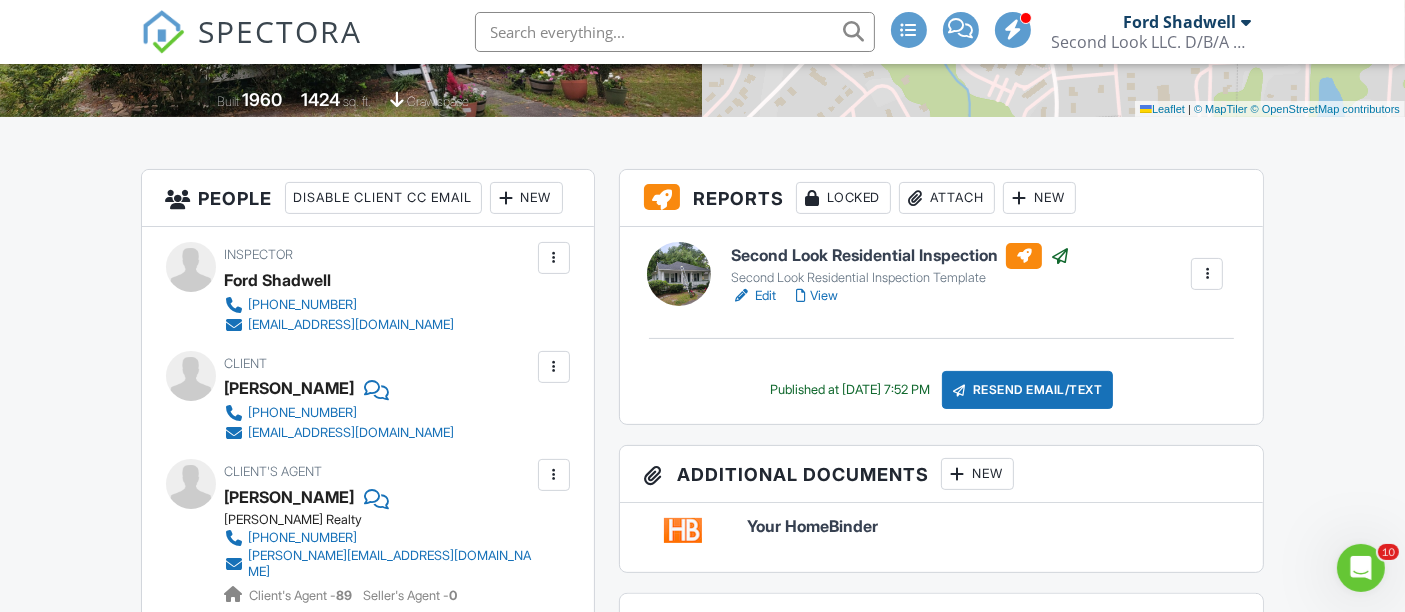 click on "Your HomeBinder" at bounding box center (993, 527) 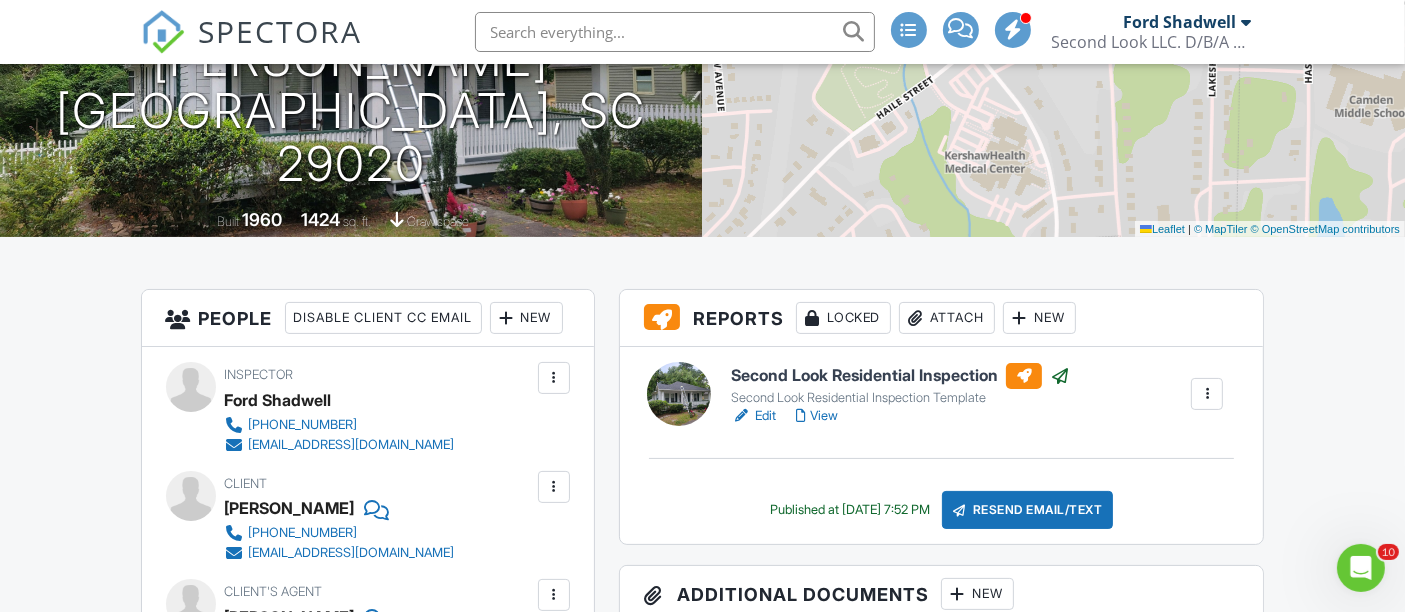 scroll, scrollTop: 245, scrollLeft: 0, axis: vertical 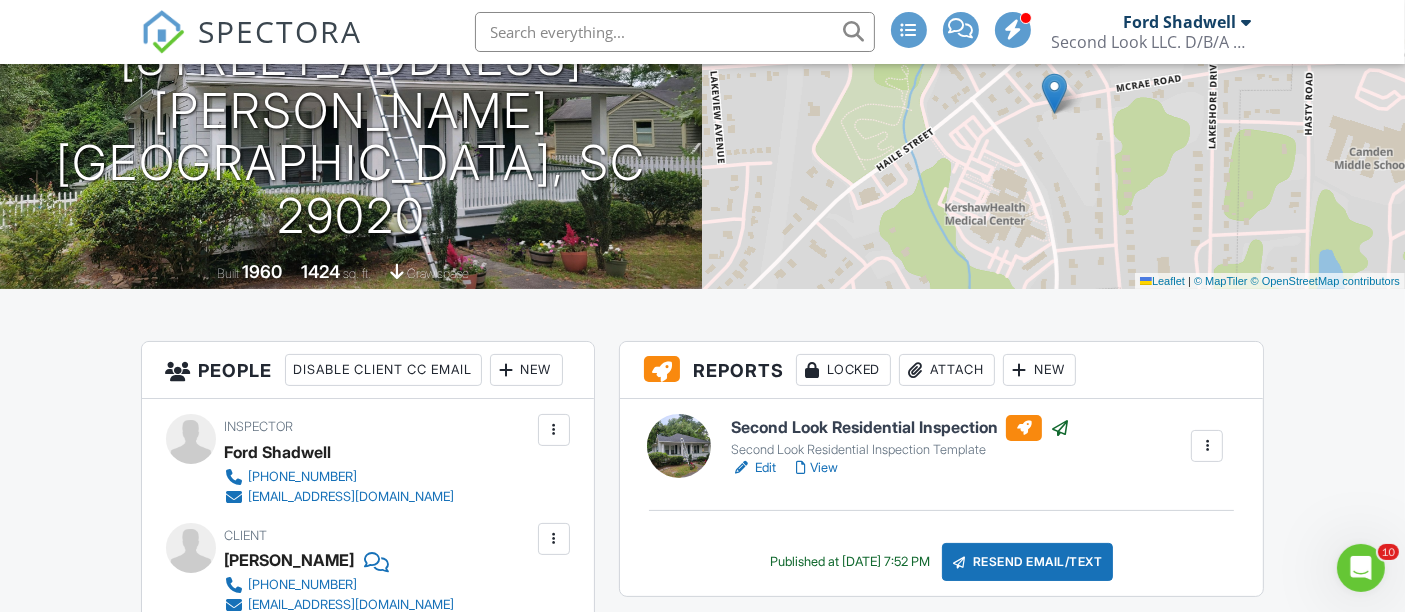 click at bounding box center [163, 32] 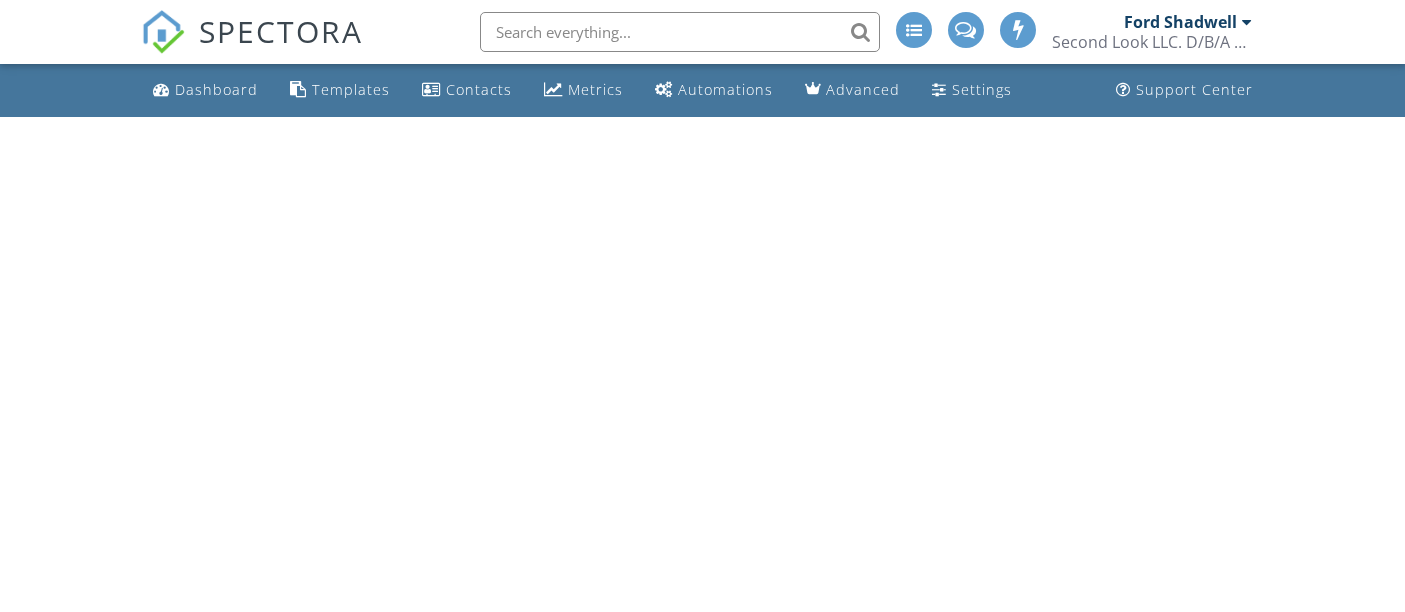scroll, scrollTop: 0, scrollLeft: 0, axis: both 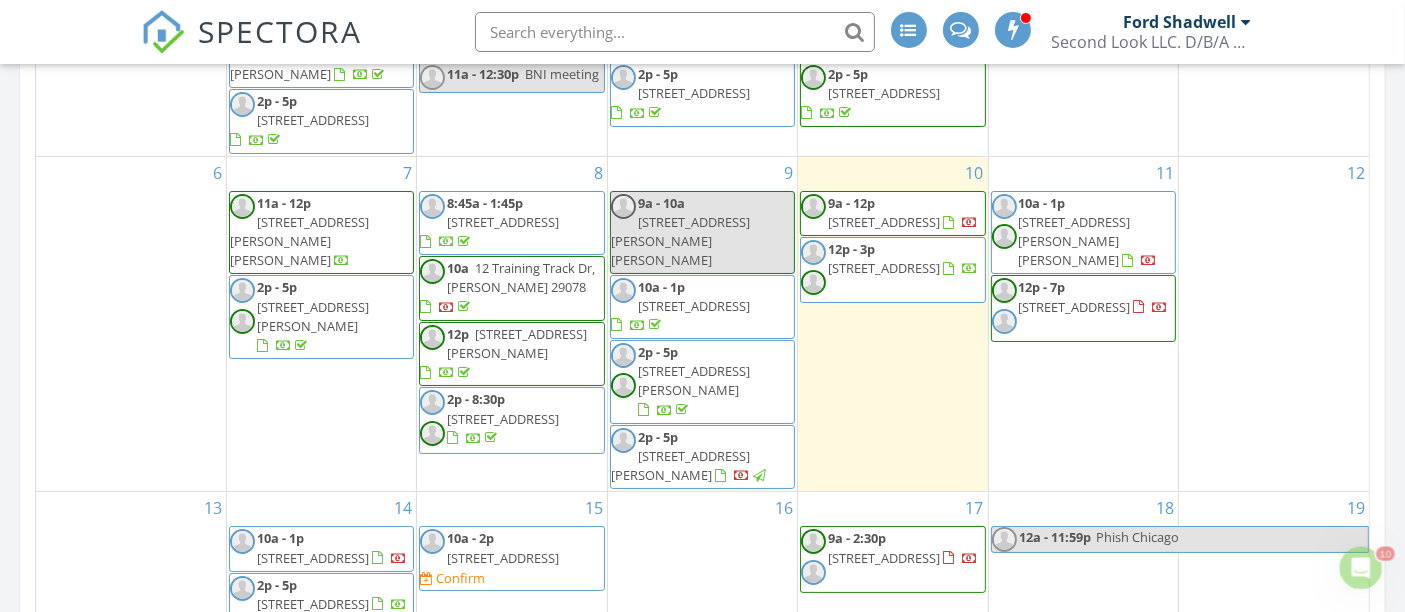 click on "[STREET_ADDRESS]" at bounding box center [884, 268] 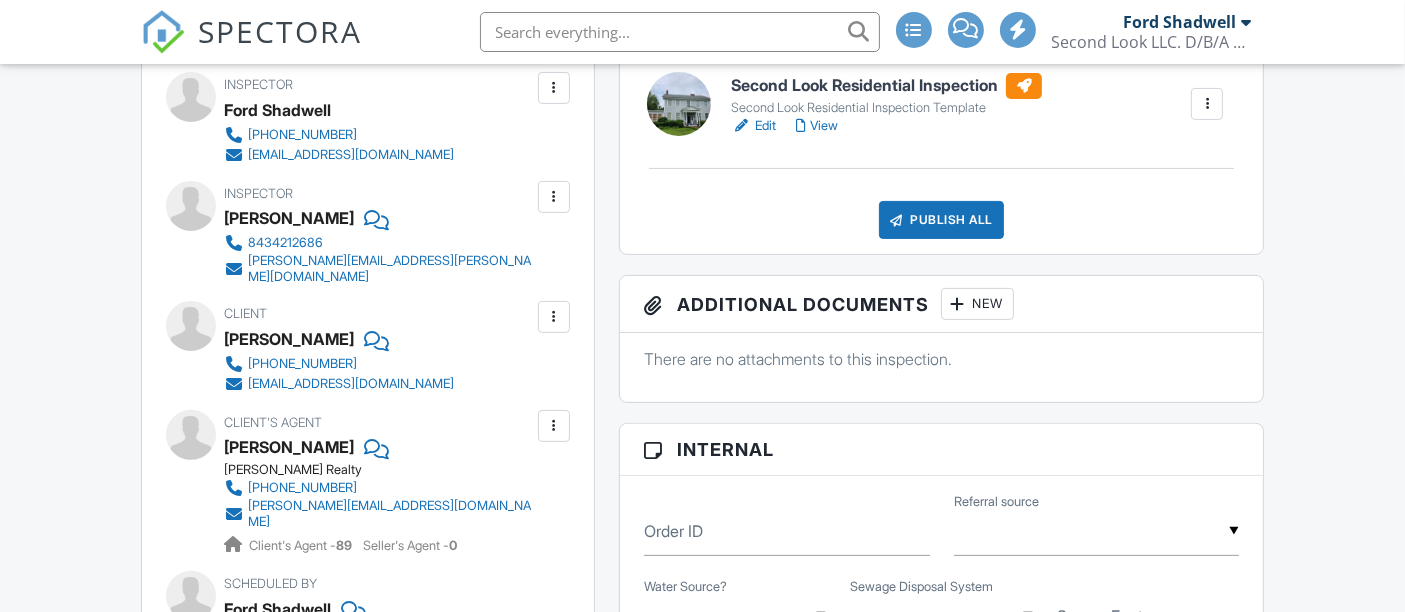 scroll, scrollTop: 671, scrollLeft: 0, axis: vertical 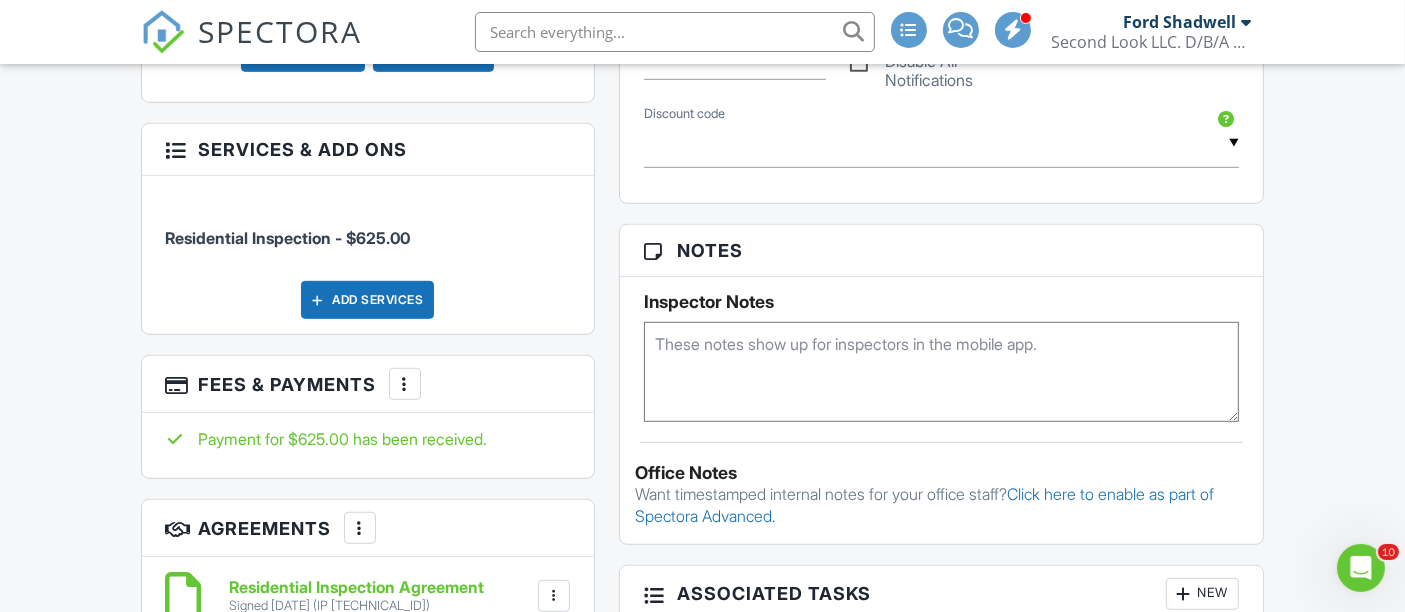 drag, startPoint x: 1410, startPoint y: 68, endPoint x: 1394, endPoint y: 234, distance: 166.7693 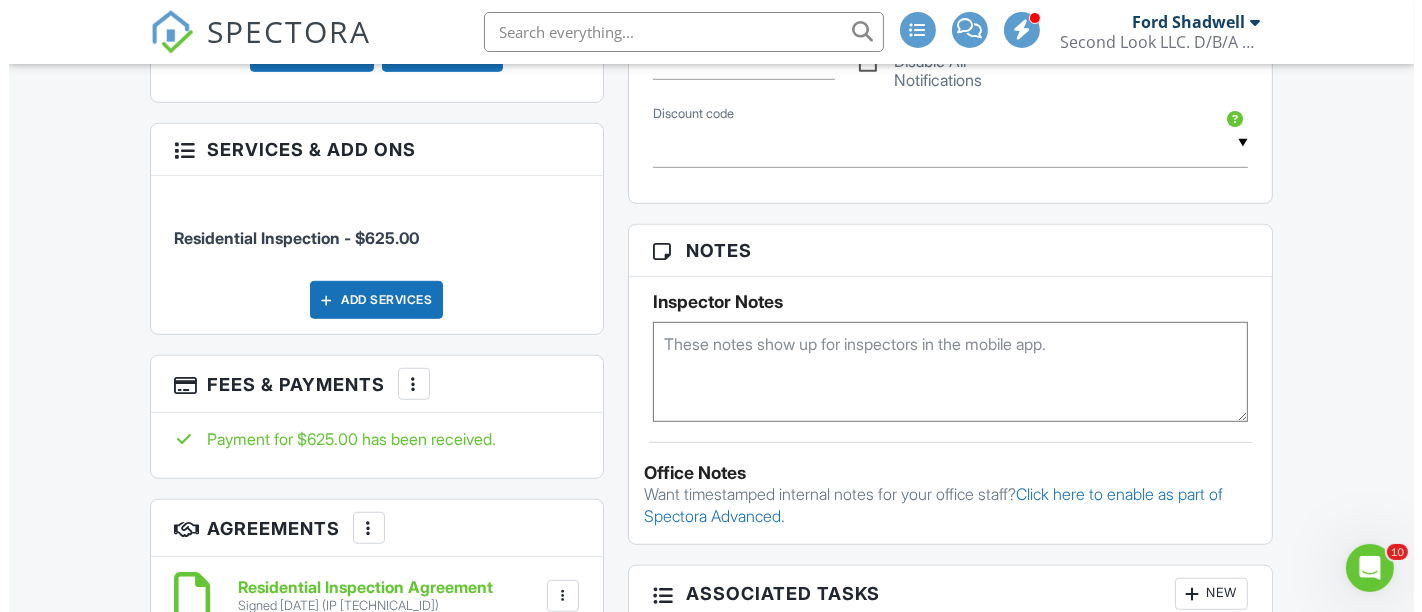 scroll, scrollTop: 1244, scrollLeft: 0, axis: vertical 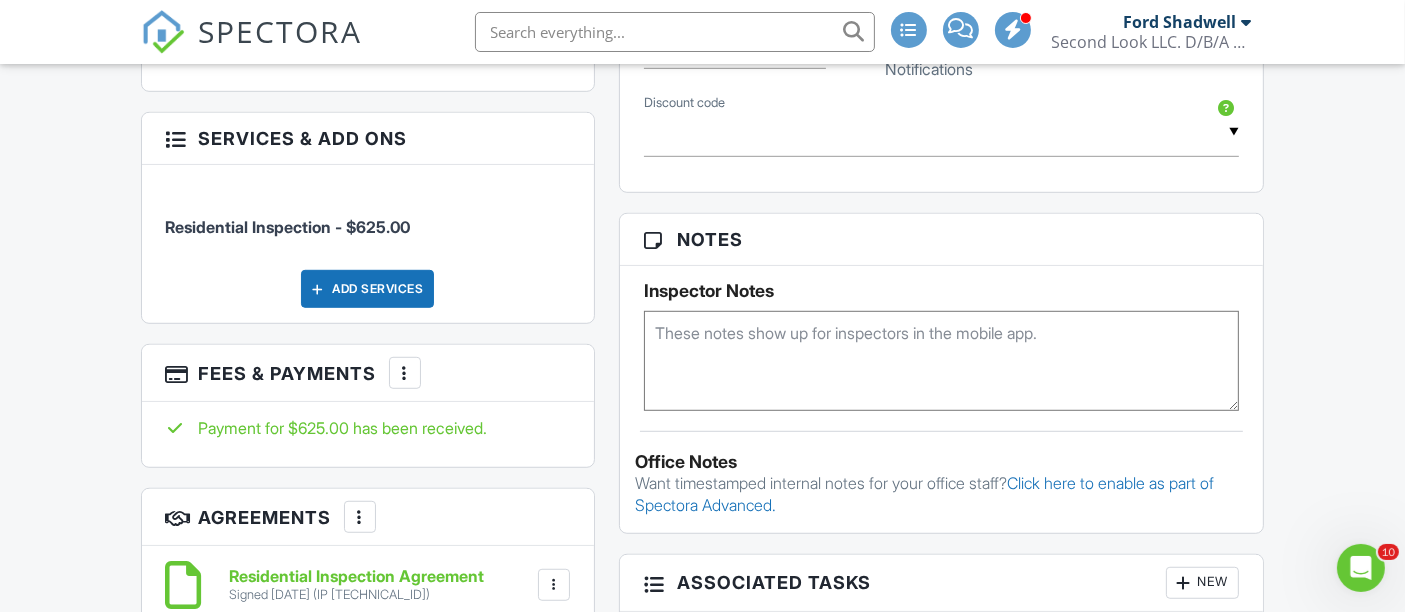 click at bounding box center [405, 373] 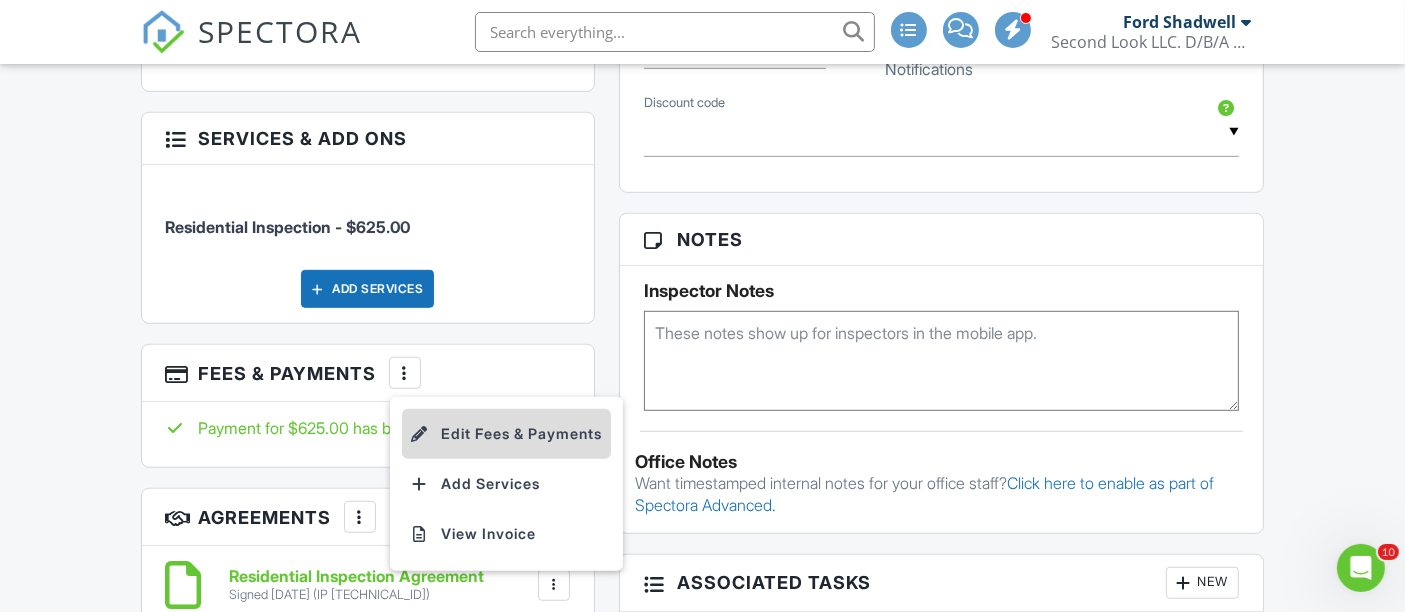 click on "Edit Fees & Payments" at bounding box center [506, 434] 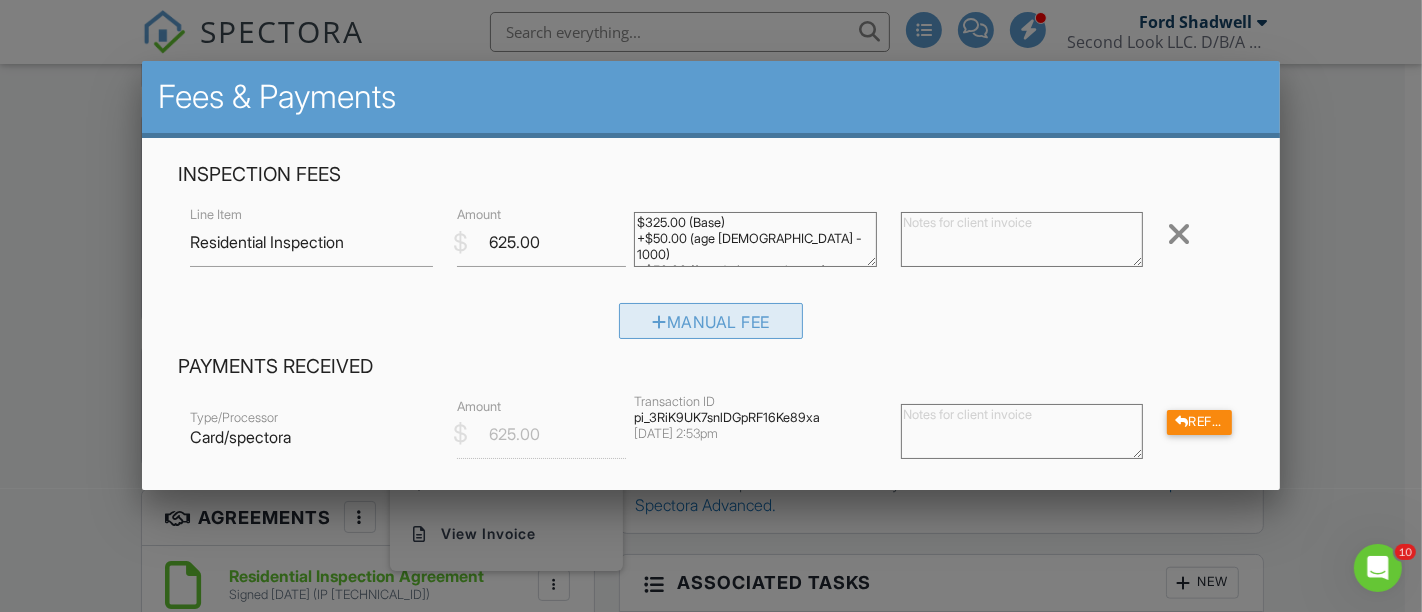 click on "Manual Fee" at bounding box center [711, 321] 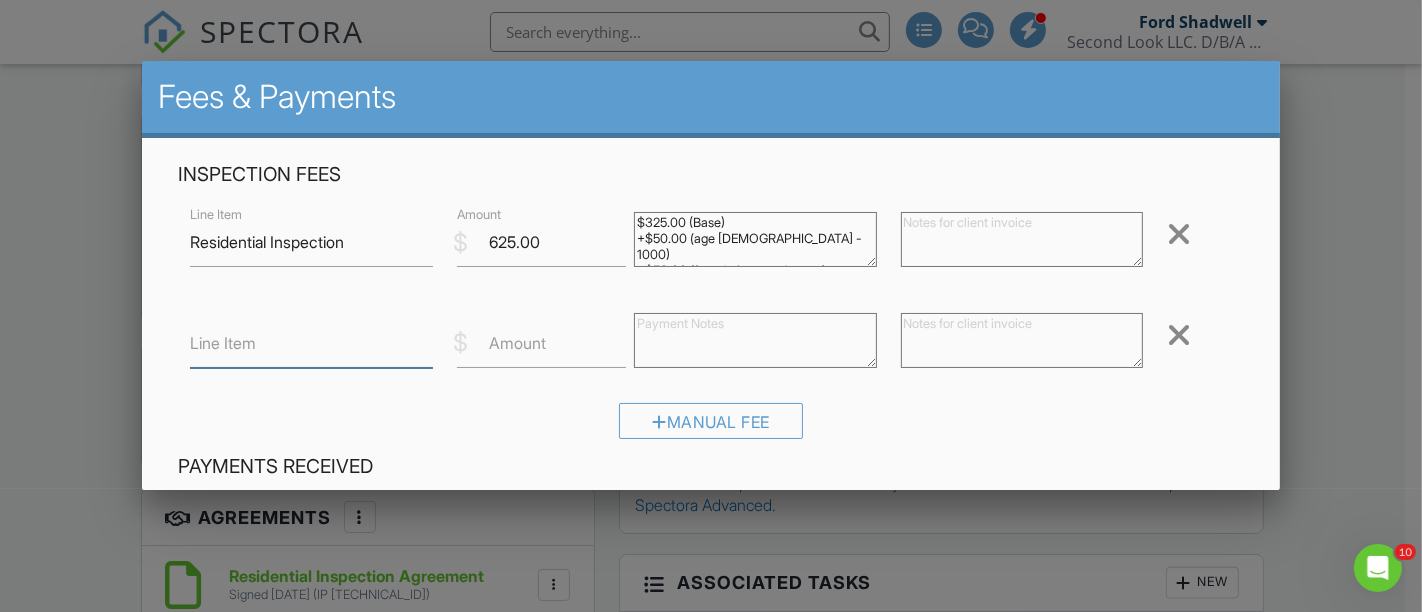 click on "Line Item" at bounding box center [311, 343] 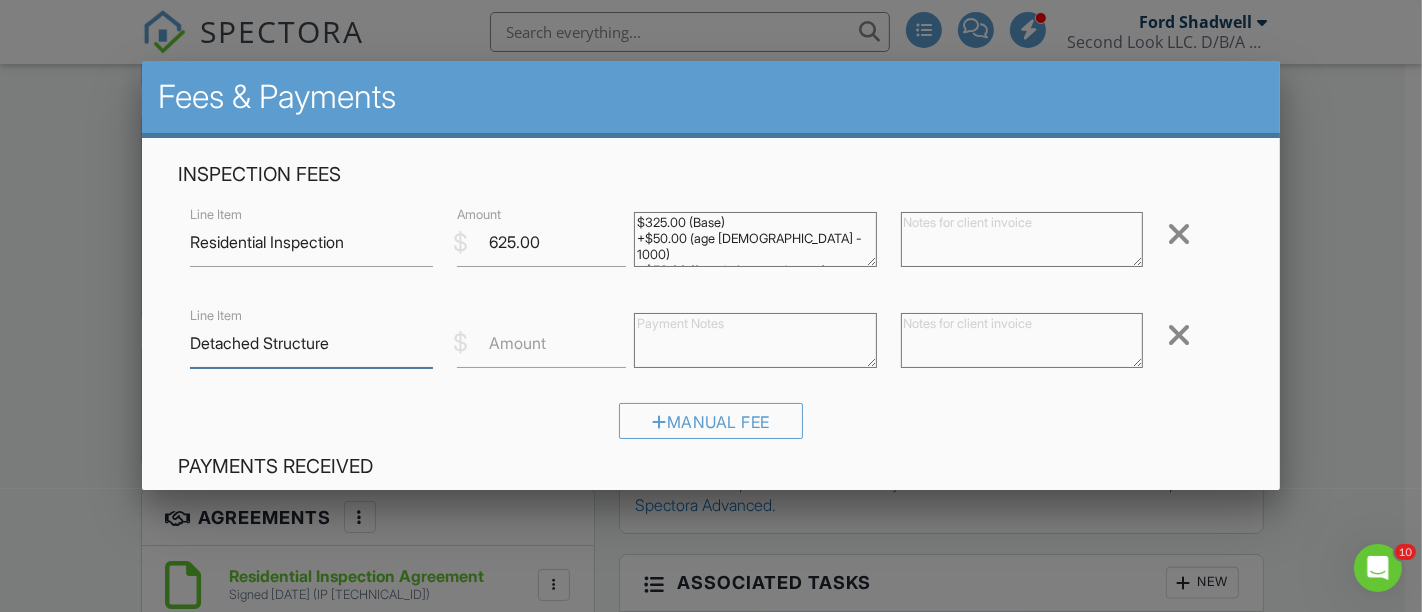 type on "Detached Structure" 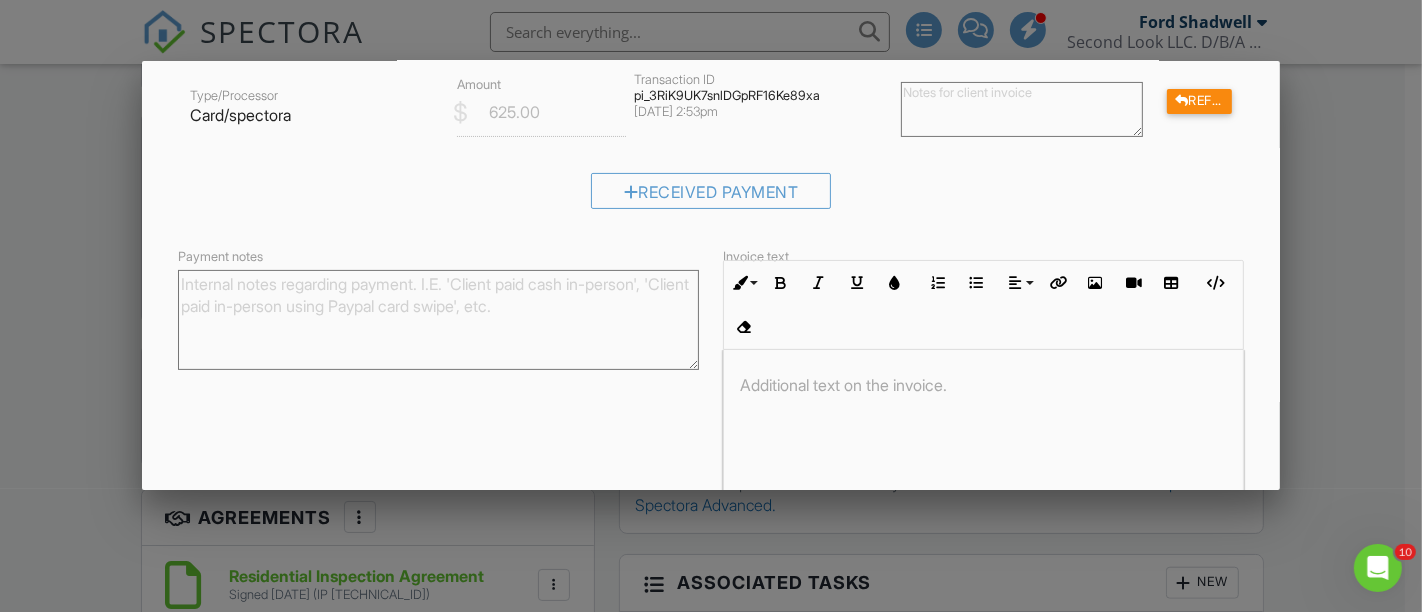 scroll, scrollTop: 424, scrollLeft: 0, axis: vertical 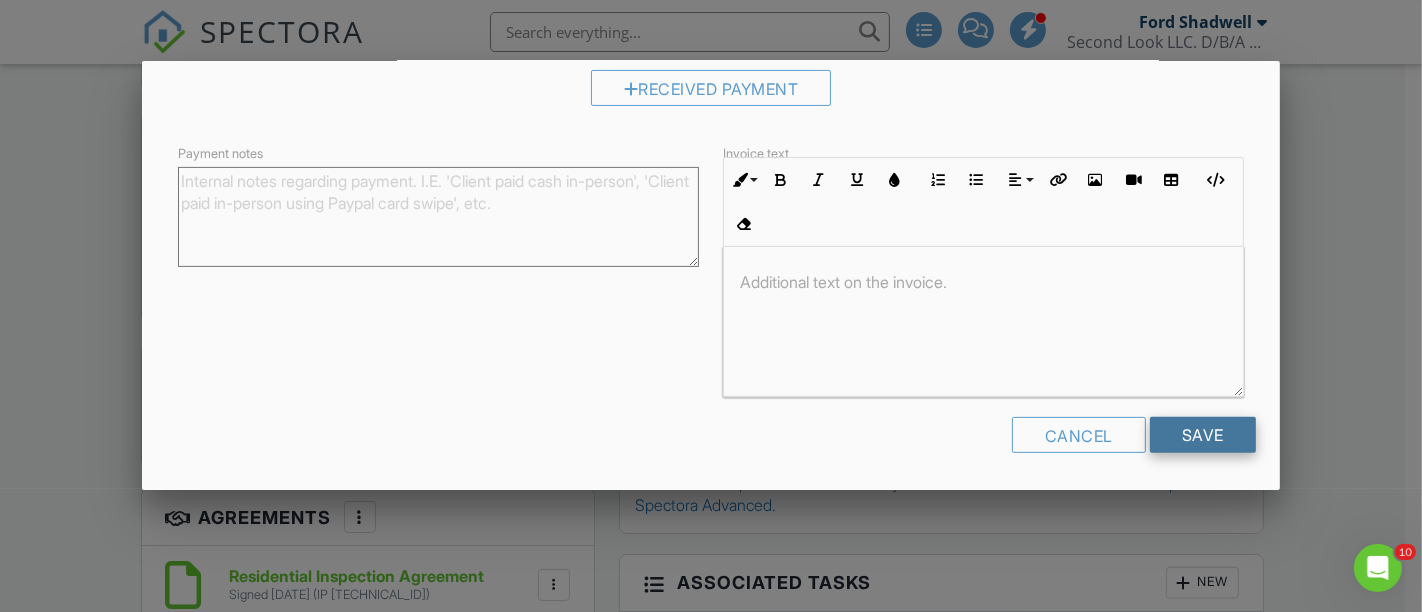 type on "75" 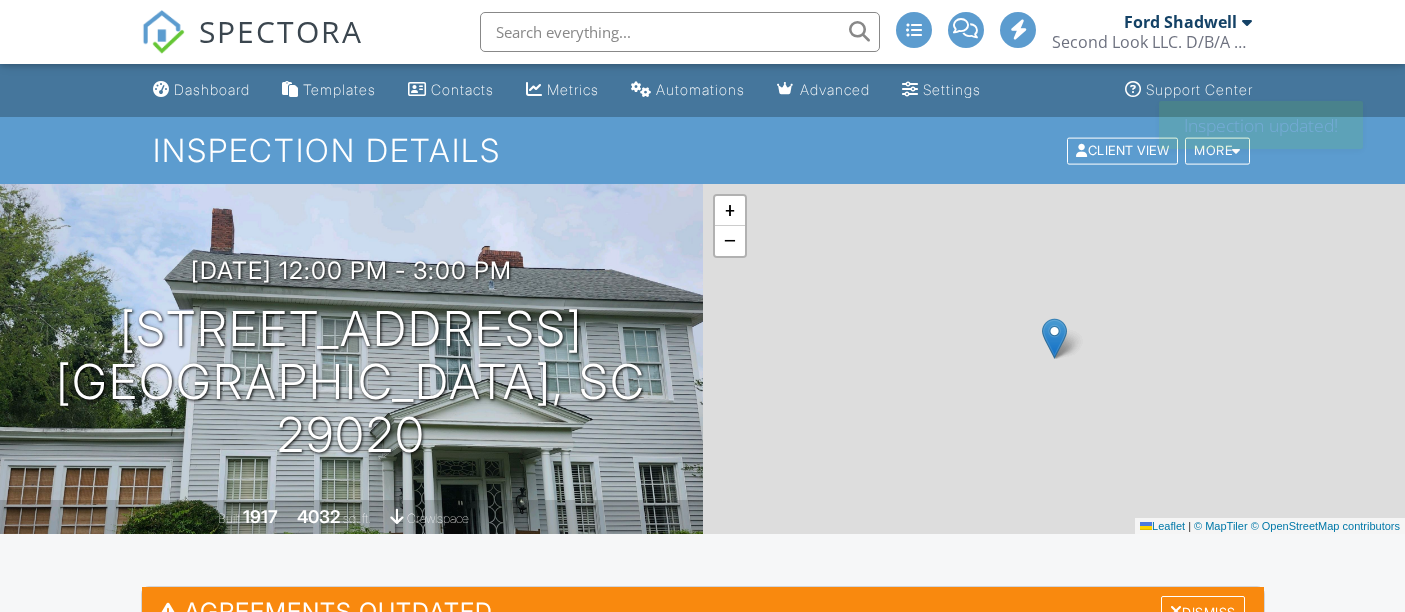 scroll, scrollTop: 0, scrollLeft: 0, axis: both 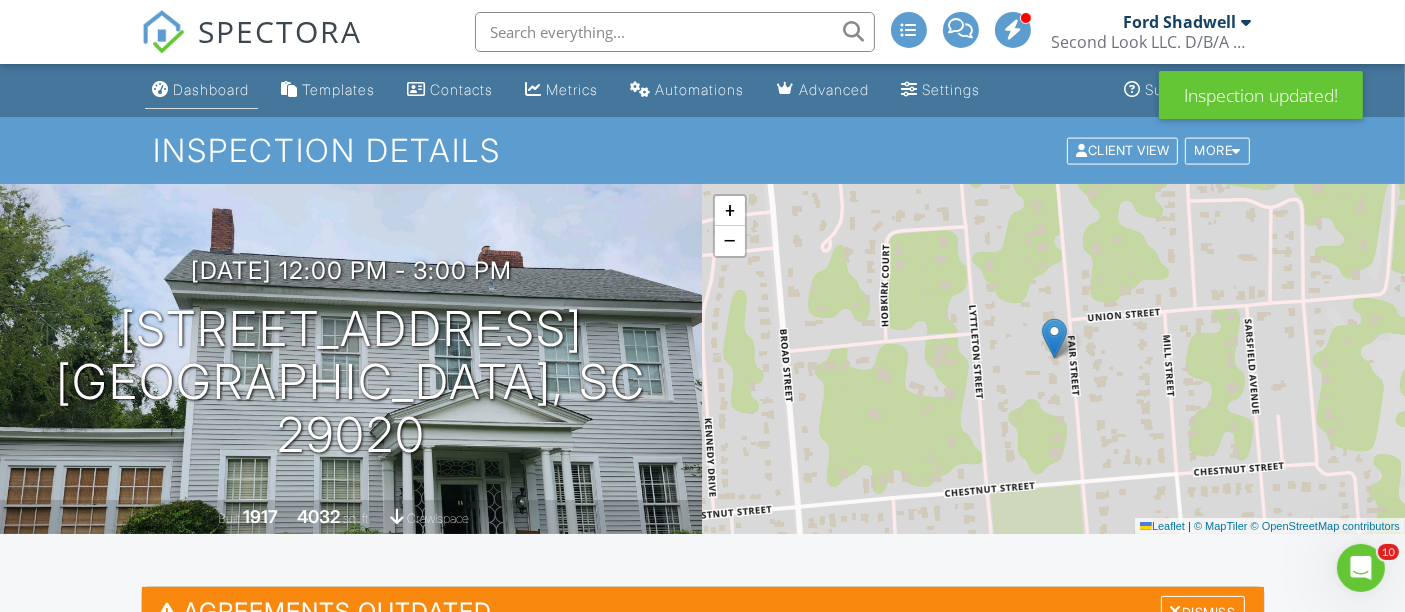 click on "Dashboard" at bounding box center [212, 89] 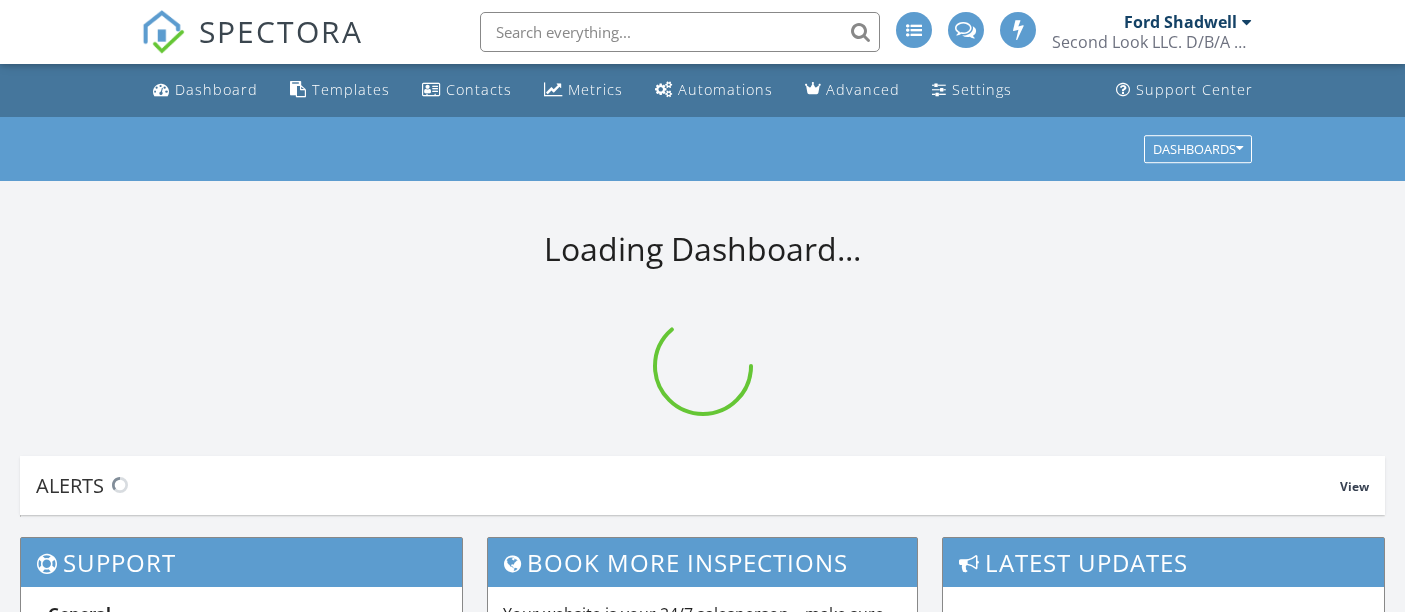 scroll, scrollTop: 0, scrollLeft: 0, axis: both 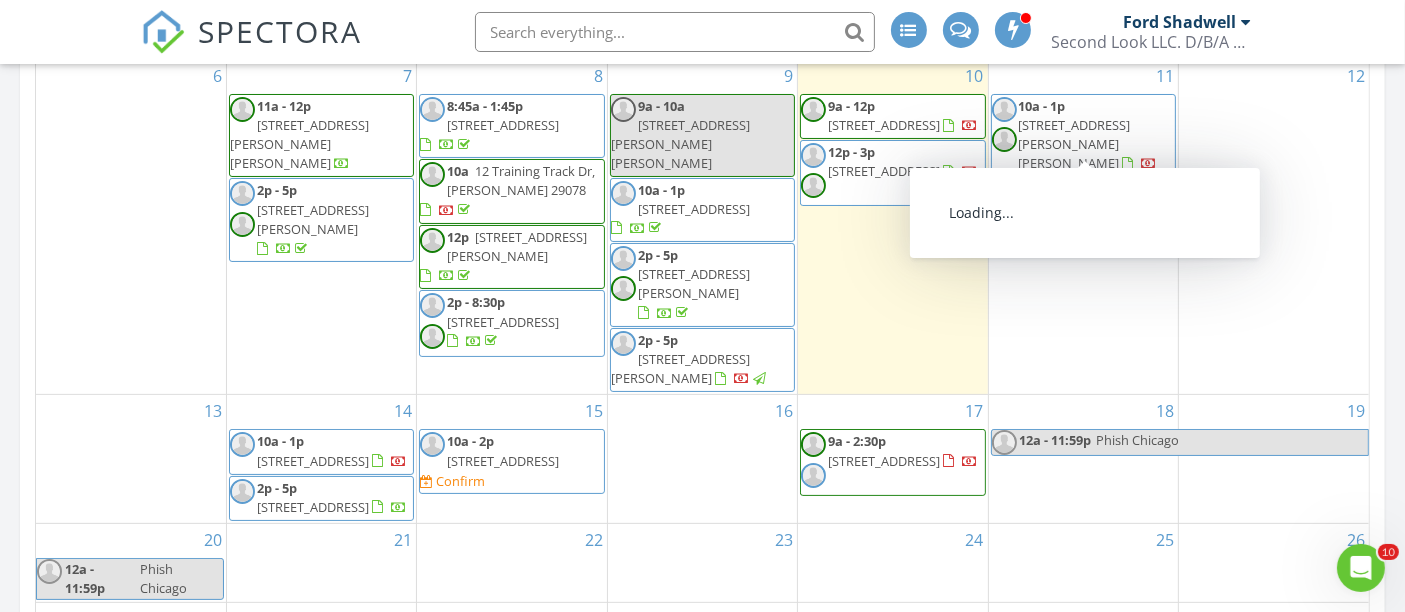click on "[STREET_ADDRESS]" at bounding box center [884, 125] 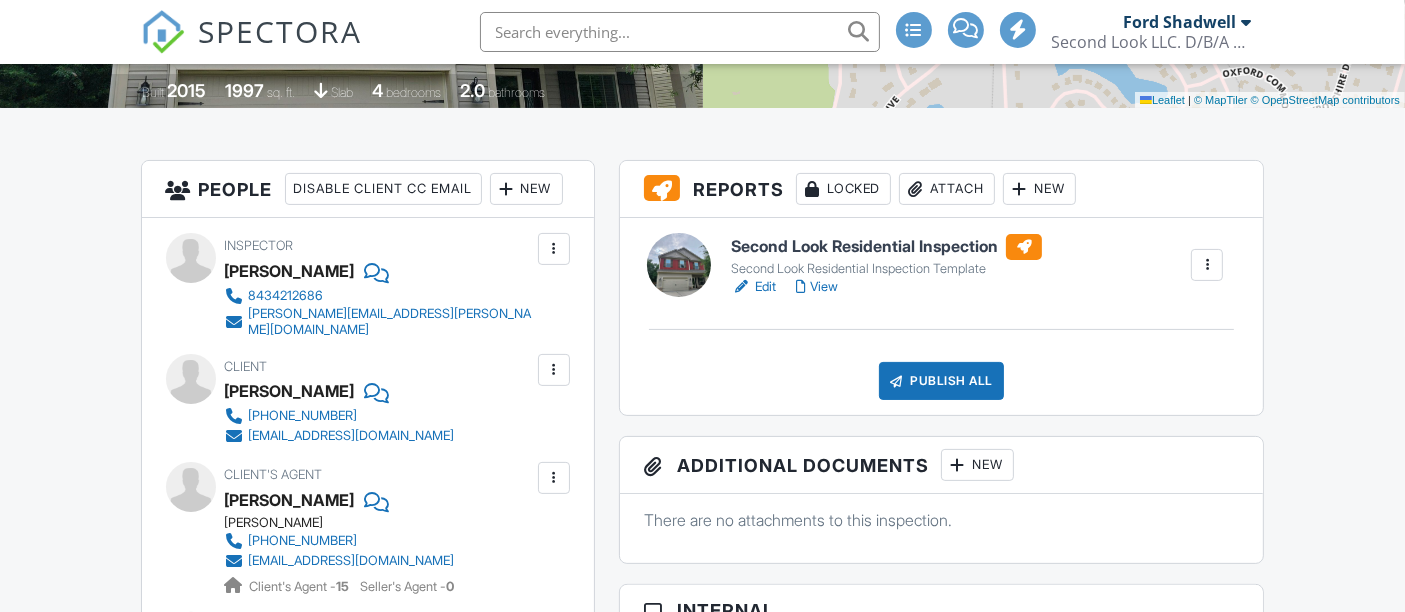 scroll, scrollTop: 446, scrollLeft: 0, axis: vertical 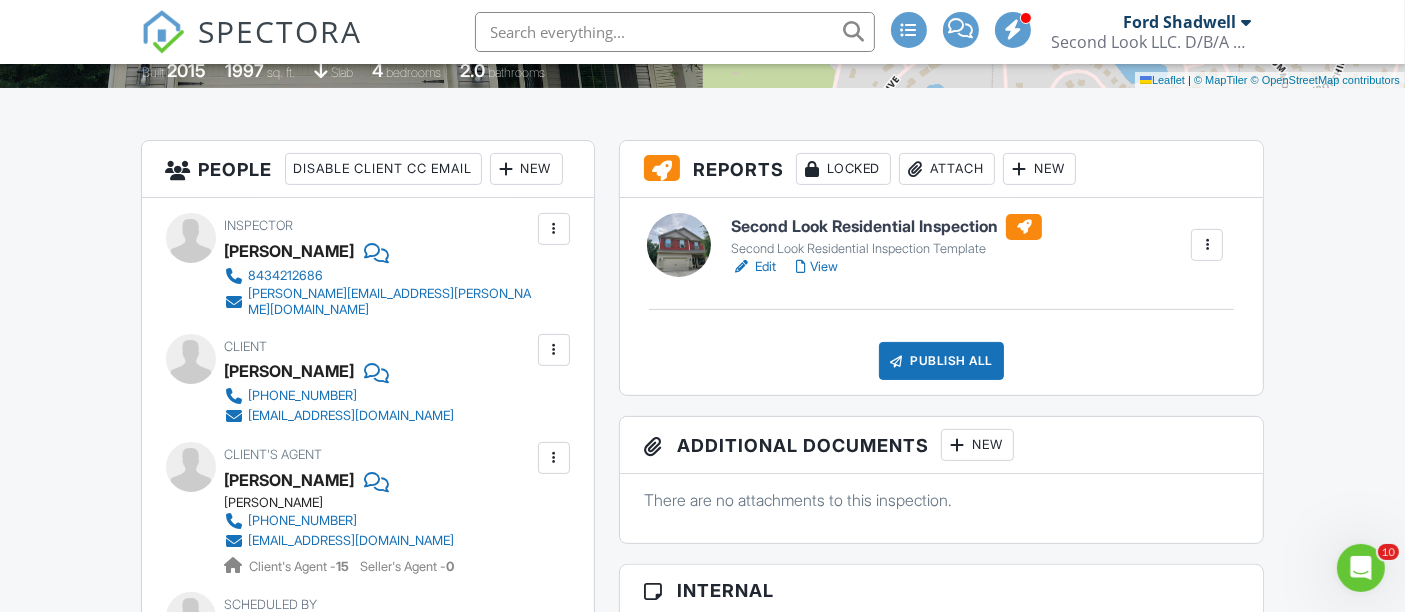 click on "View" at bounding box center [817, 267] 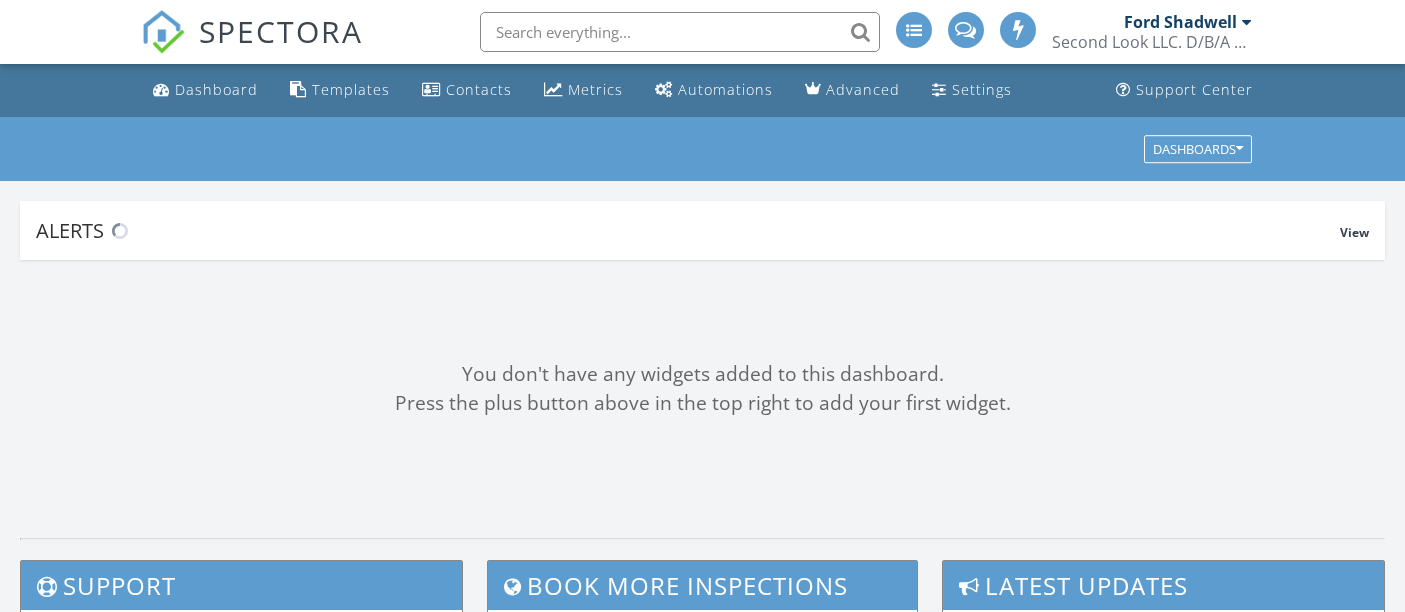 scroll, scrollTop: 0, scrollLeft: 0, axis: both 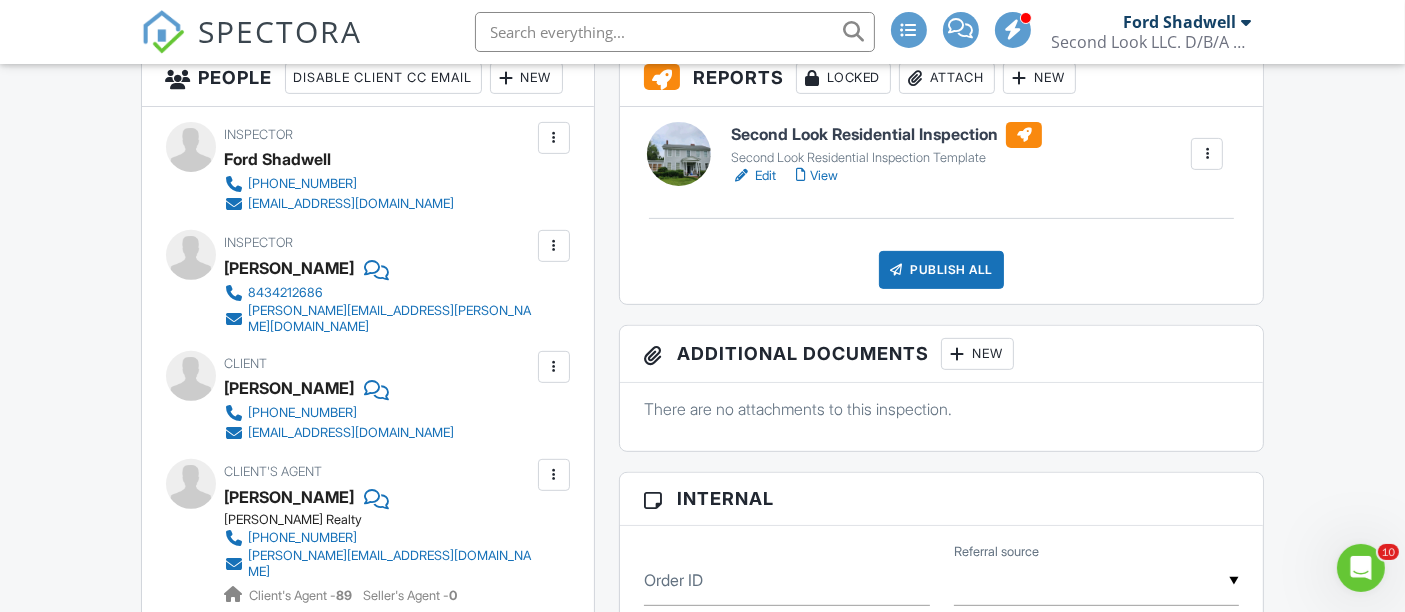 click on "View" at bounding box center (817, 176) 